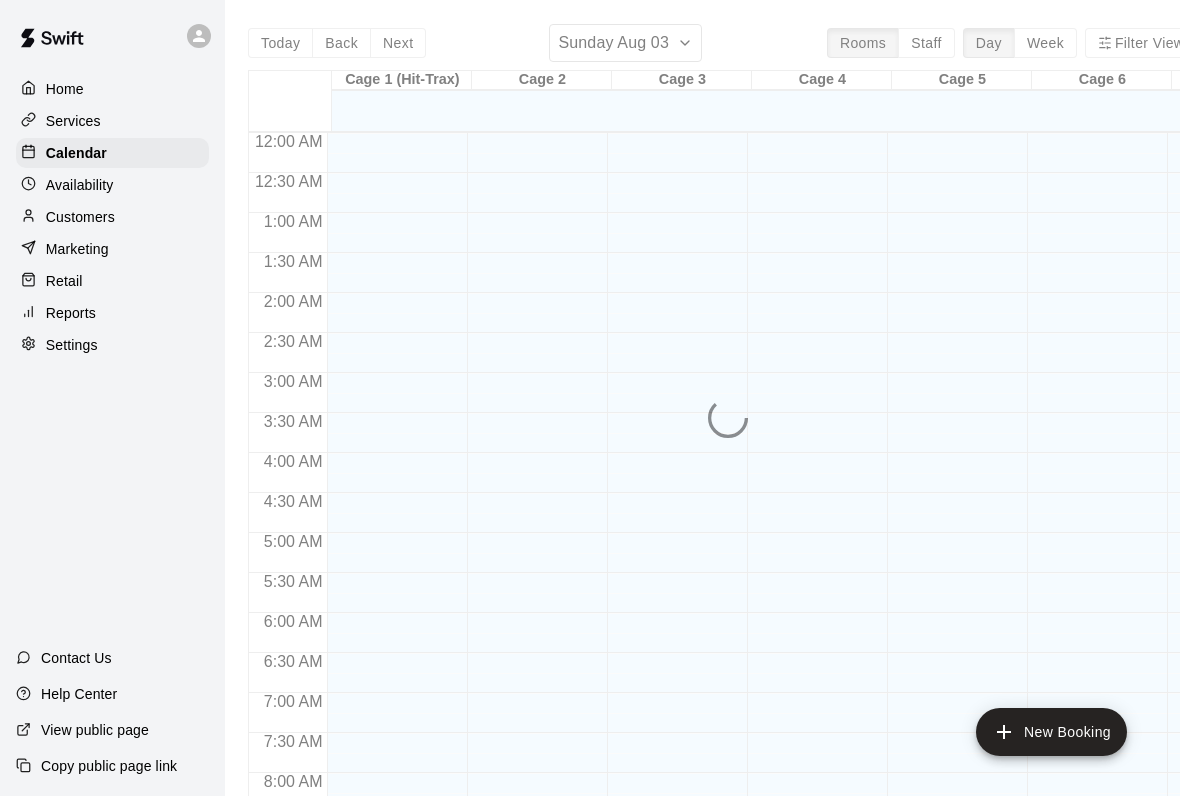 scroll, scrollTop: 0, scrollLeft: 0, axis: both 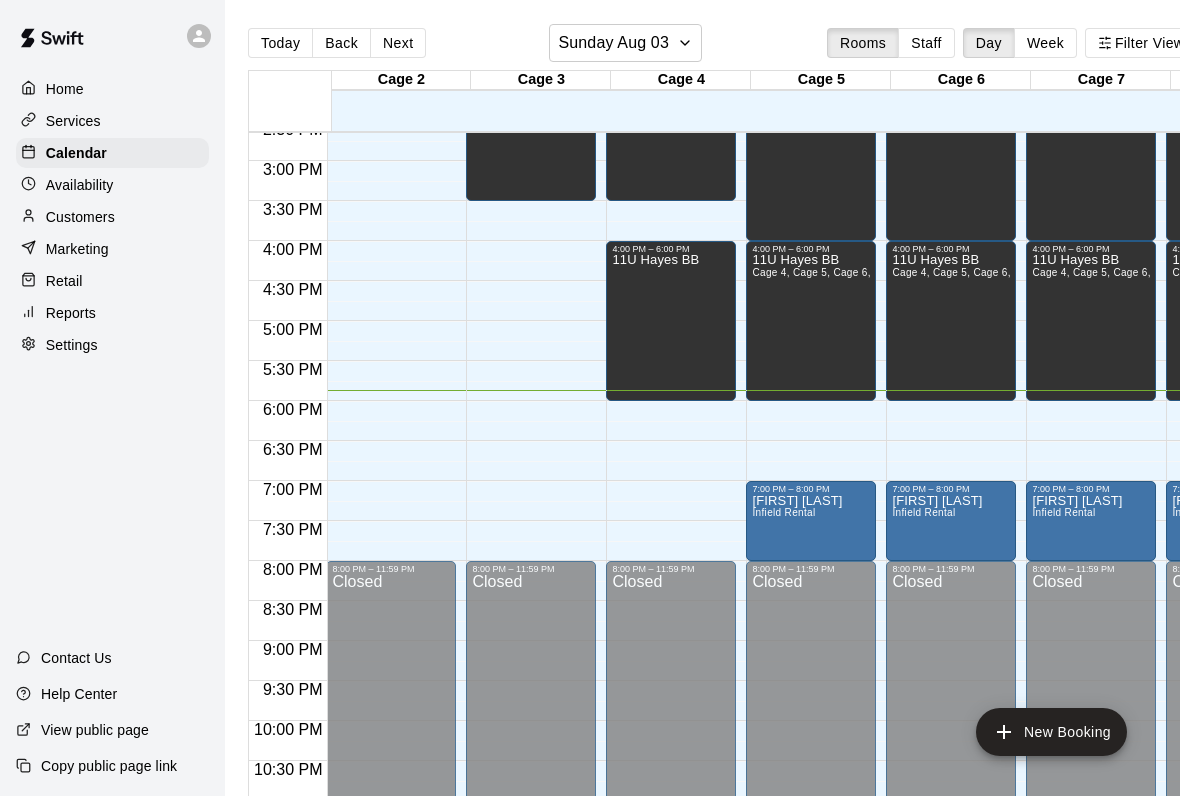 click on "Closed" at bounding box center (531, 730) 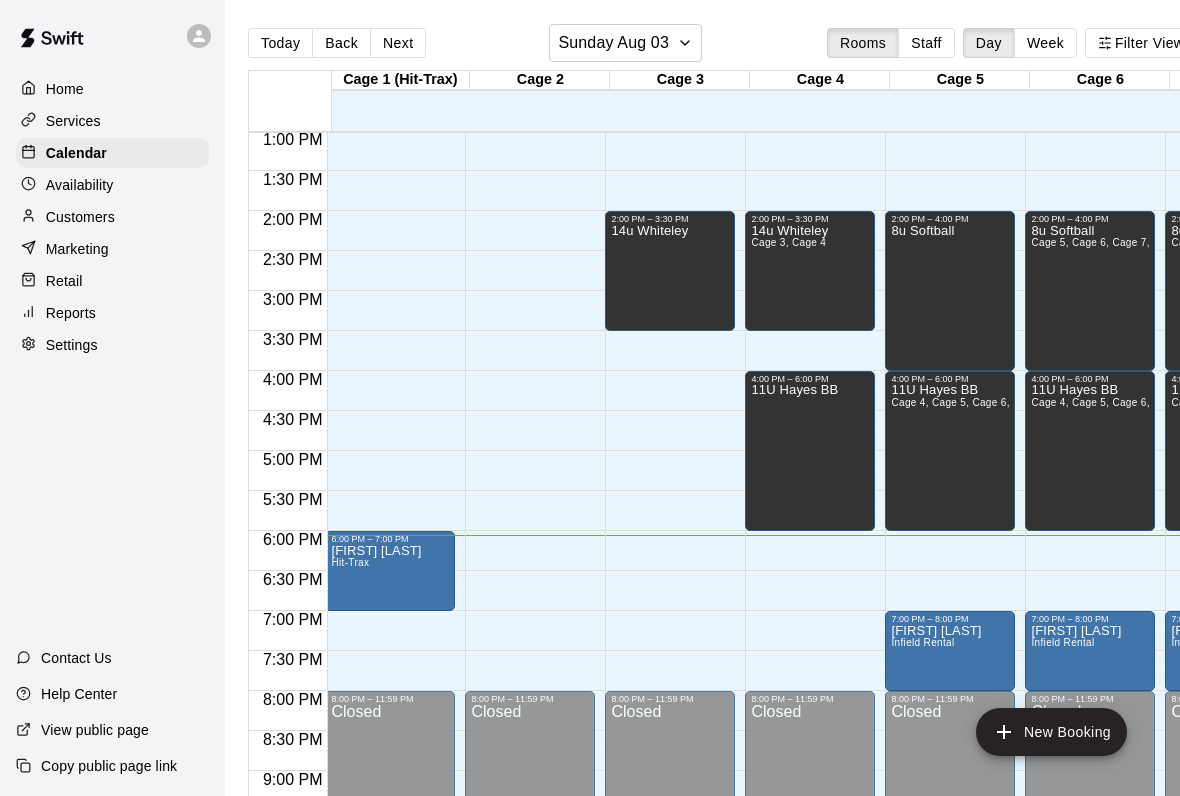 scroll, scrollTop: 1048, scrollLeft: 22, axis: both 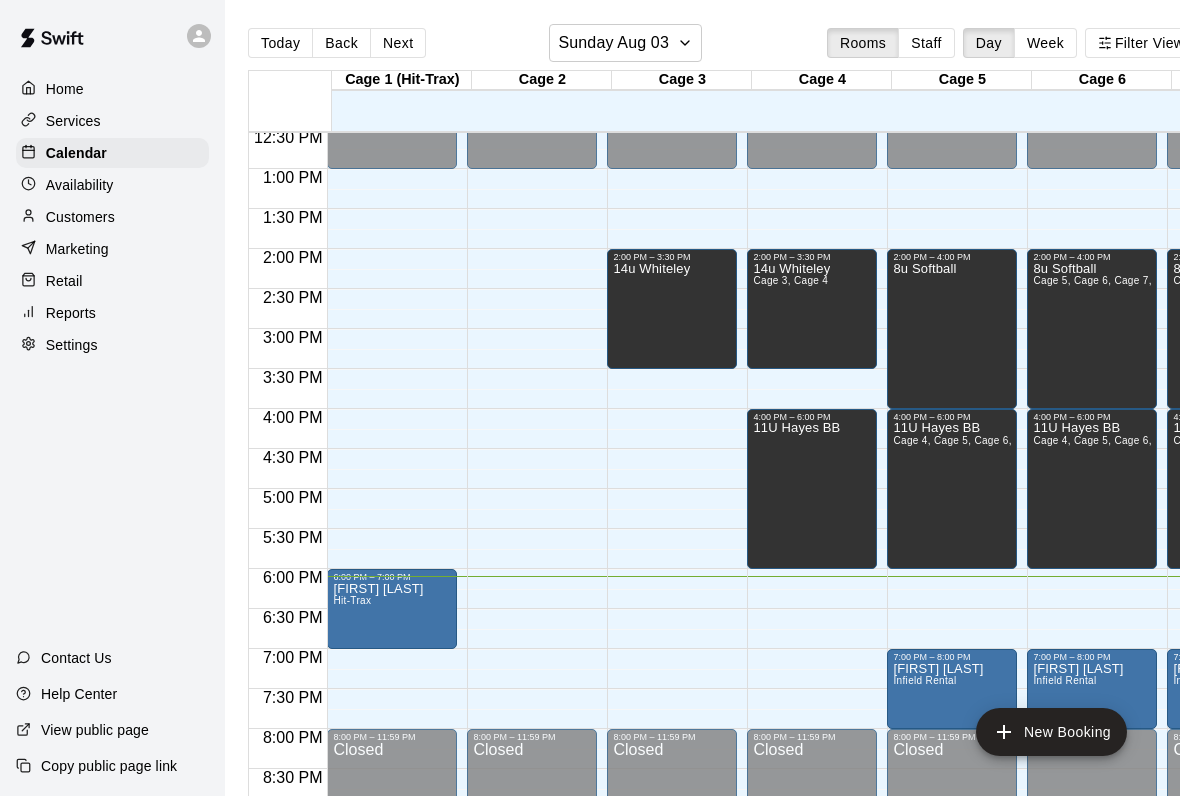 click on "Services" at bounding box center [112, 121] 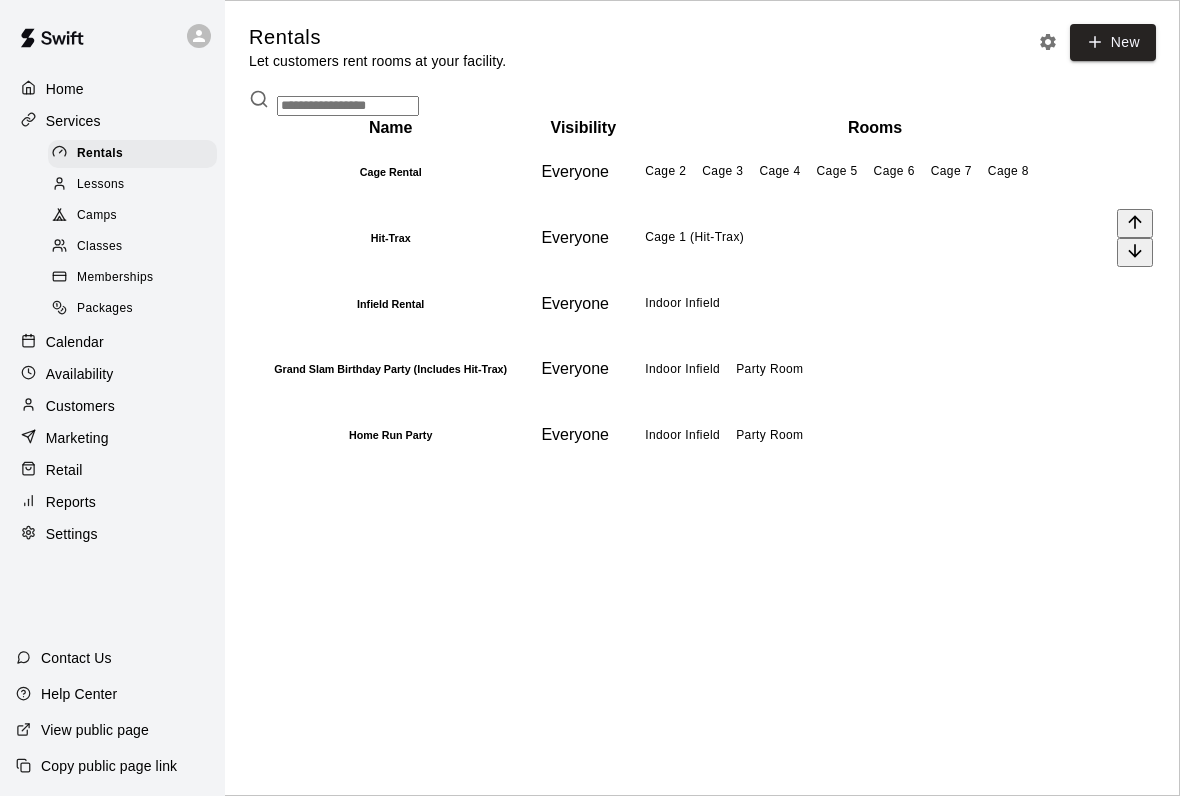 click on "Cage 1 (Hit-Trax)" at bounding box center [875, 238] 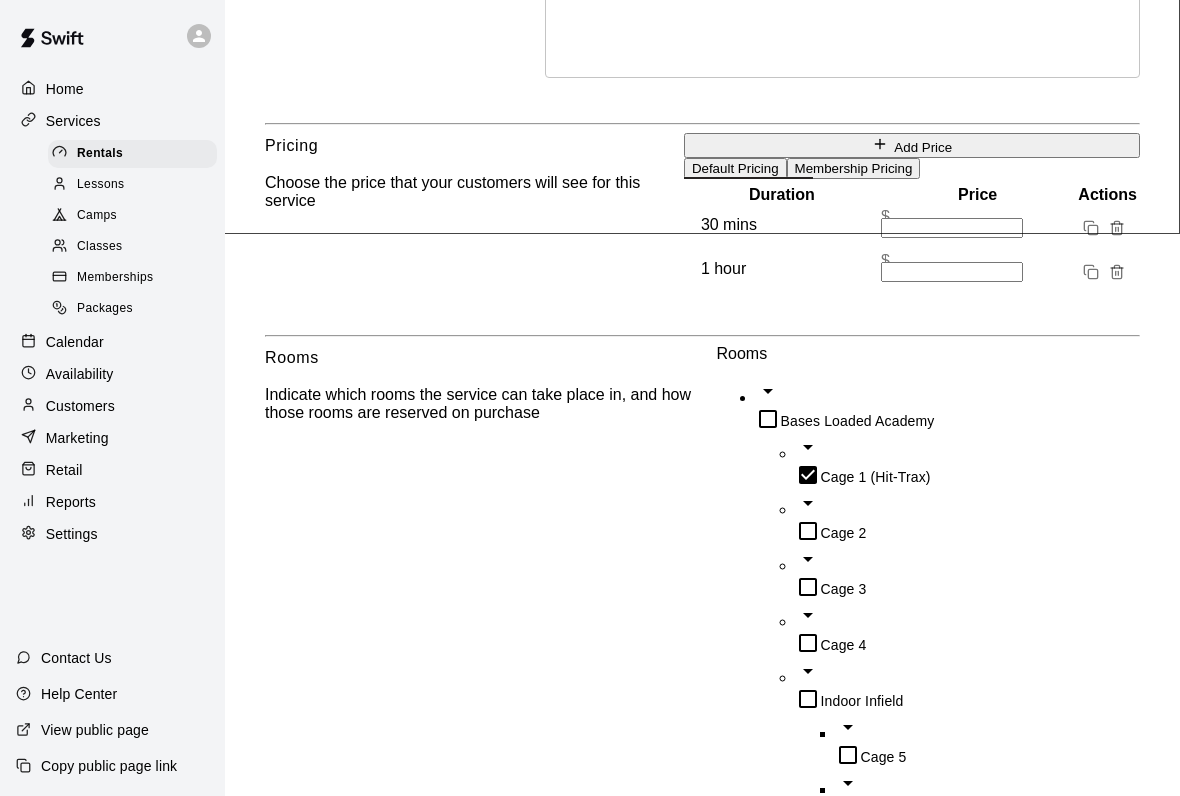scroll, scrollTop: 617, scrollLeft: 0, axis: vertical 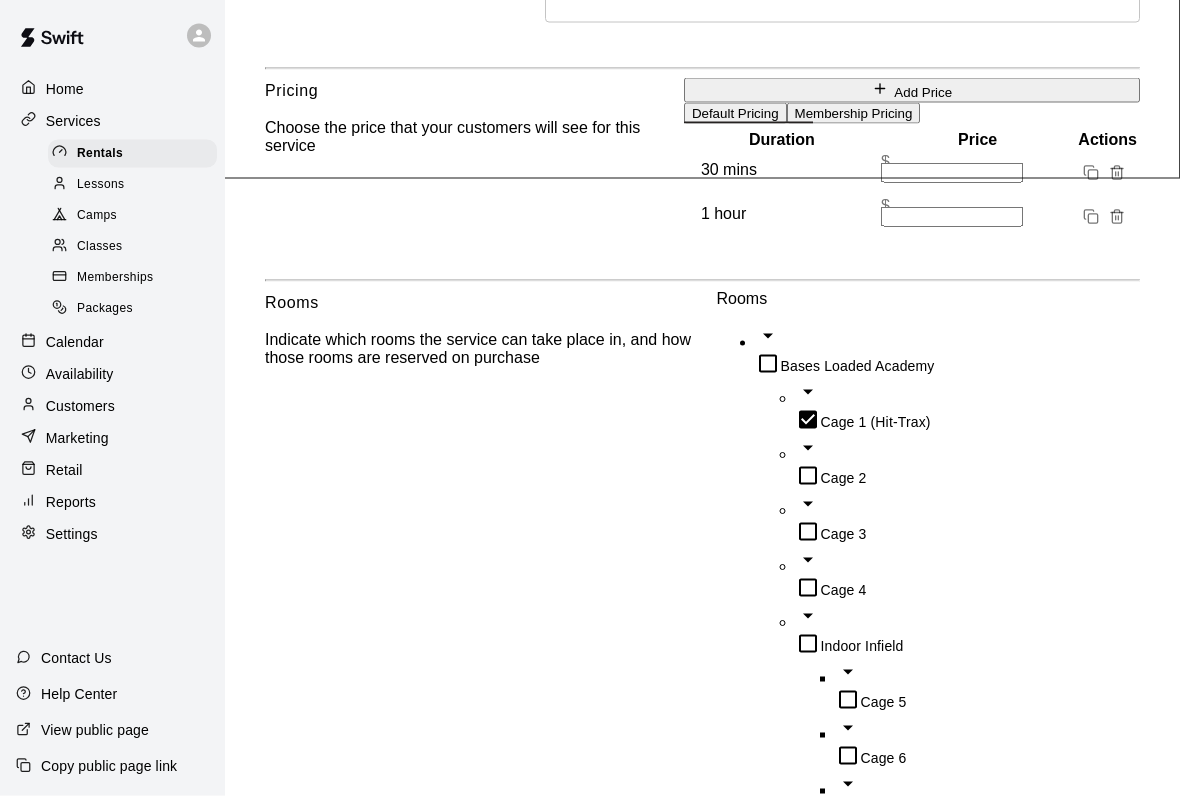click on "Membership Pricing" at bounding box center (854, 113) 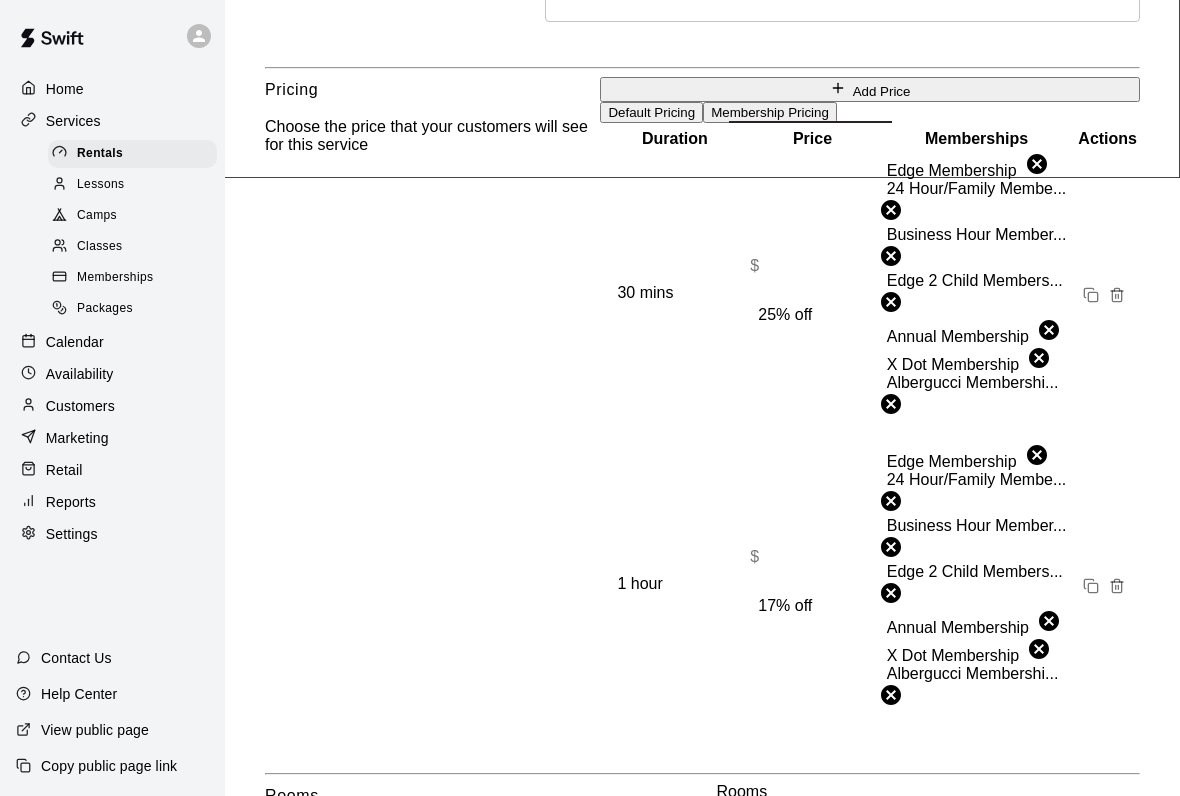 click on "Default Pricing" at bounding box center [651, 112] 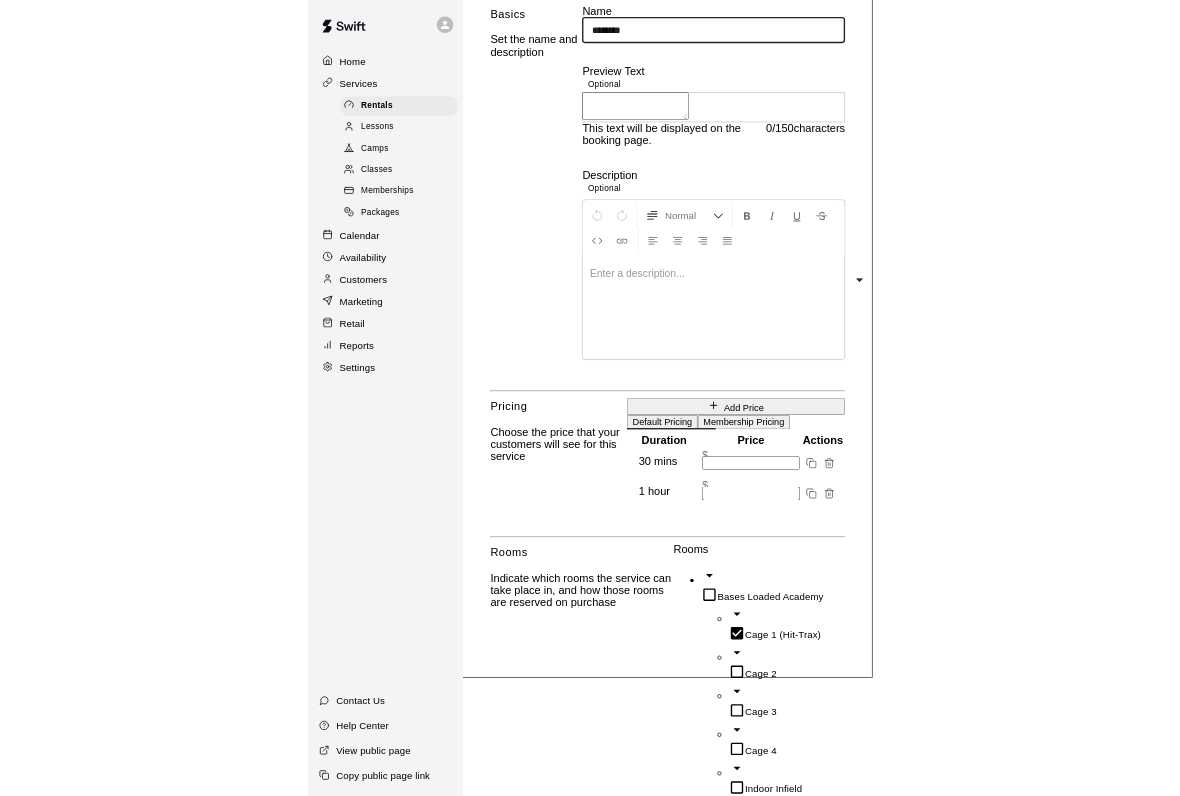 scroll, scrollTop: 0, scrollLeft: 0, axis: both 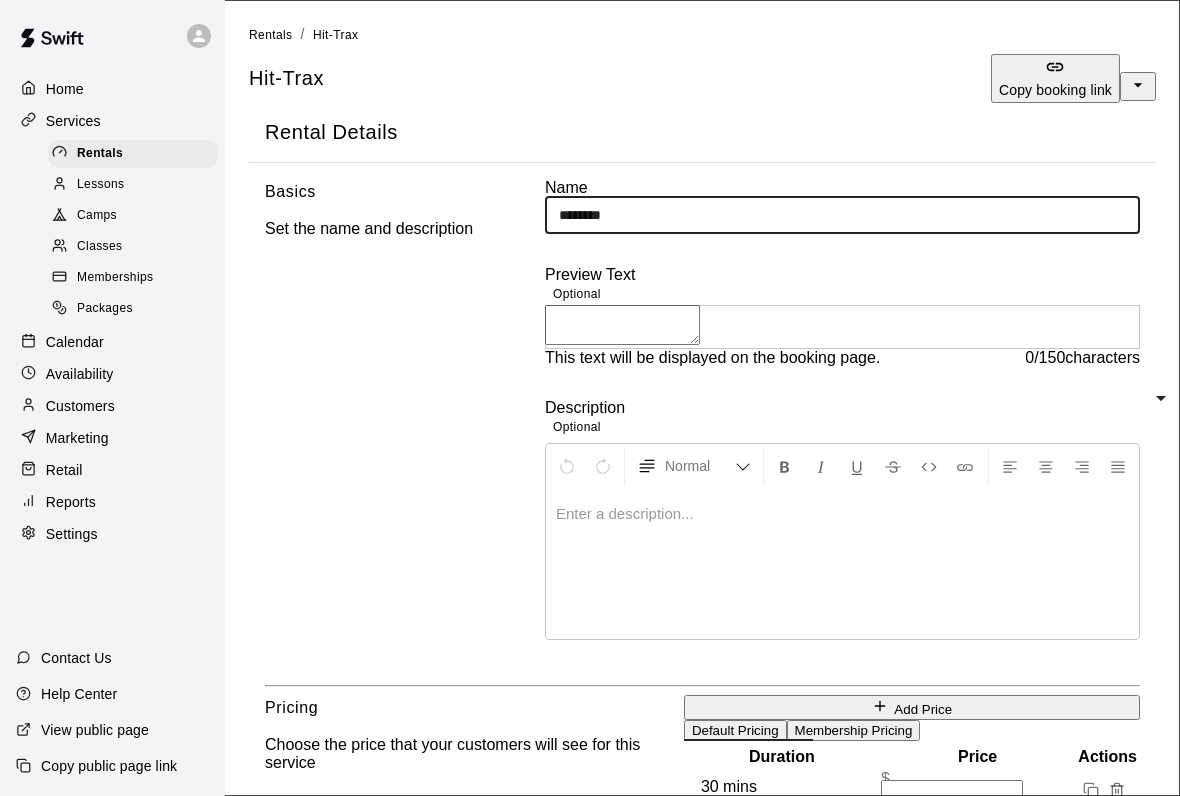click on "Customers" at bounding box center (112, 406) 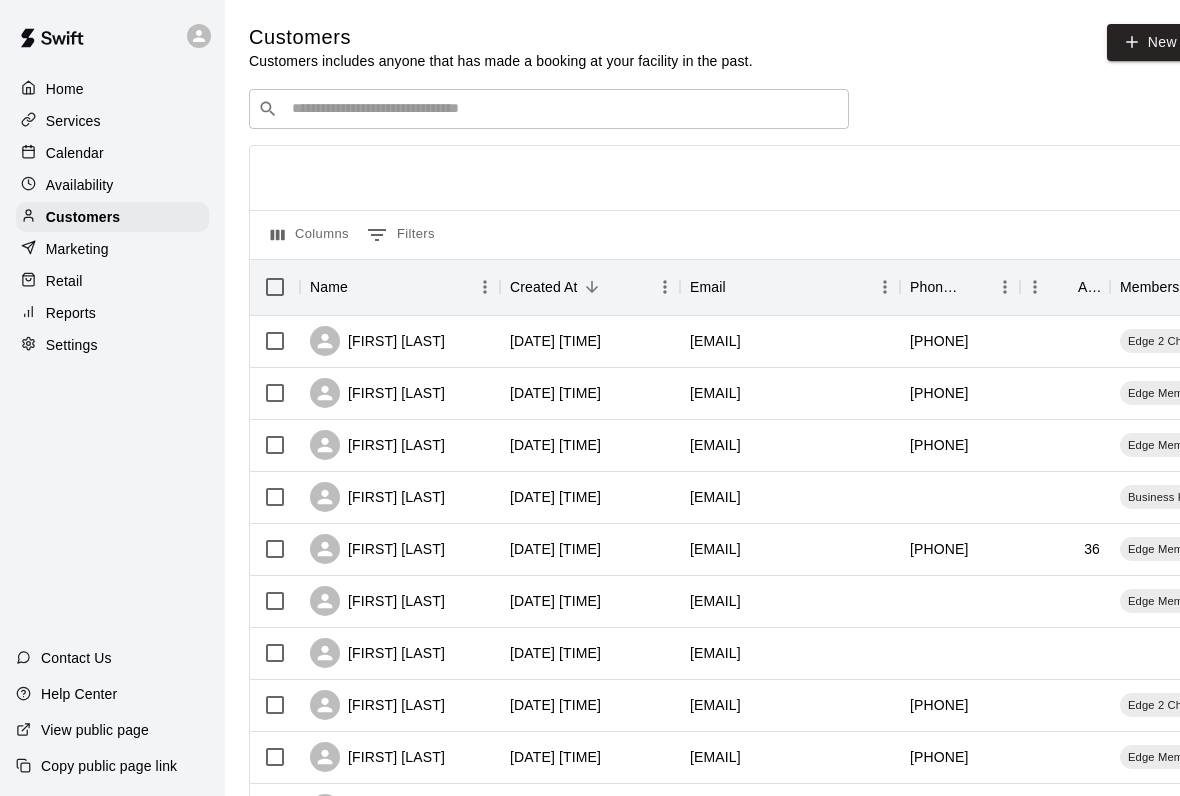 click at bounding box center (563, 109) 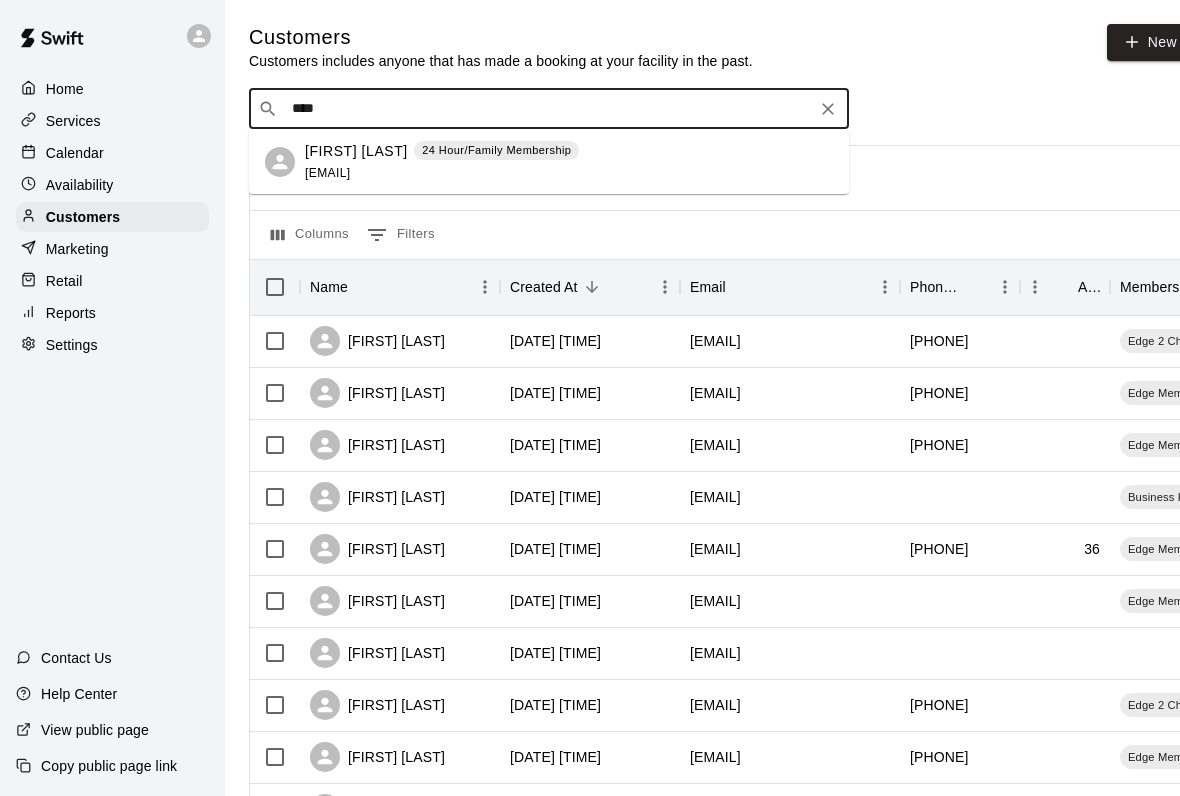 type on "****" 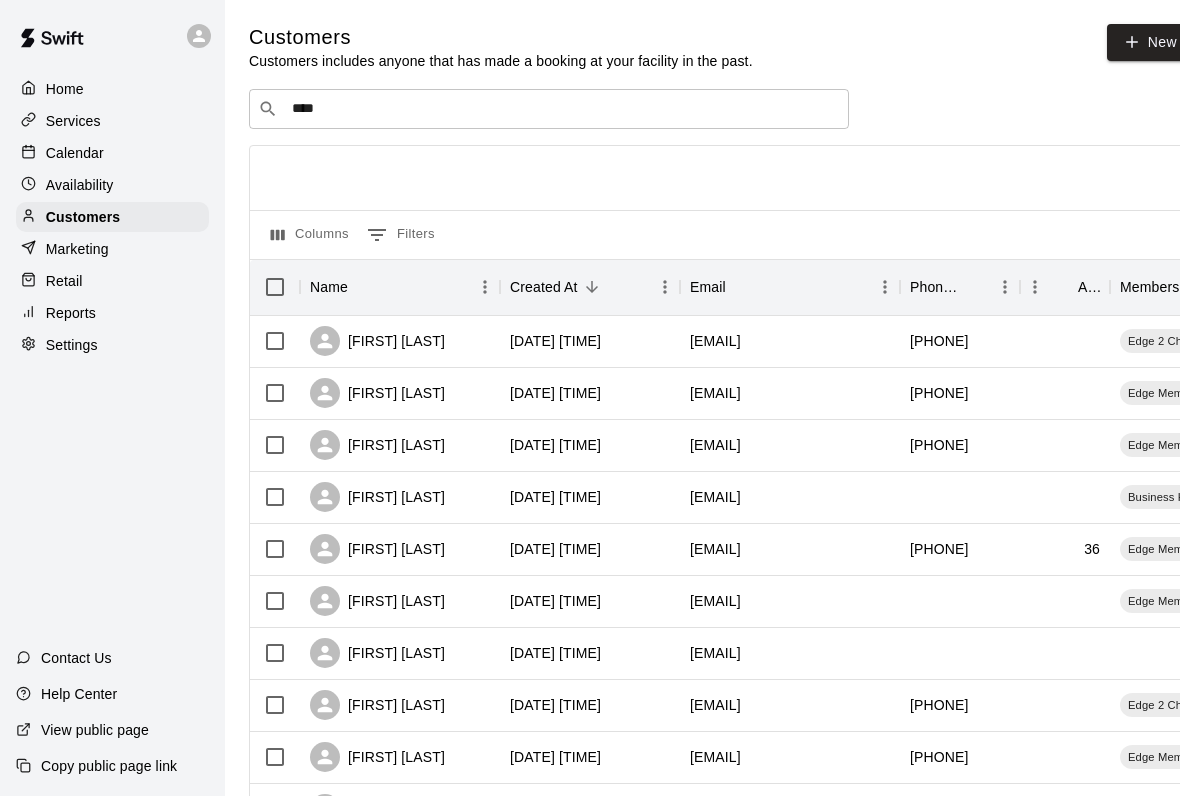 click at bounding box center (33, 121) 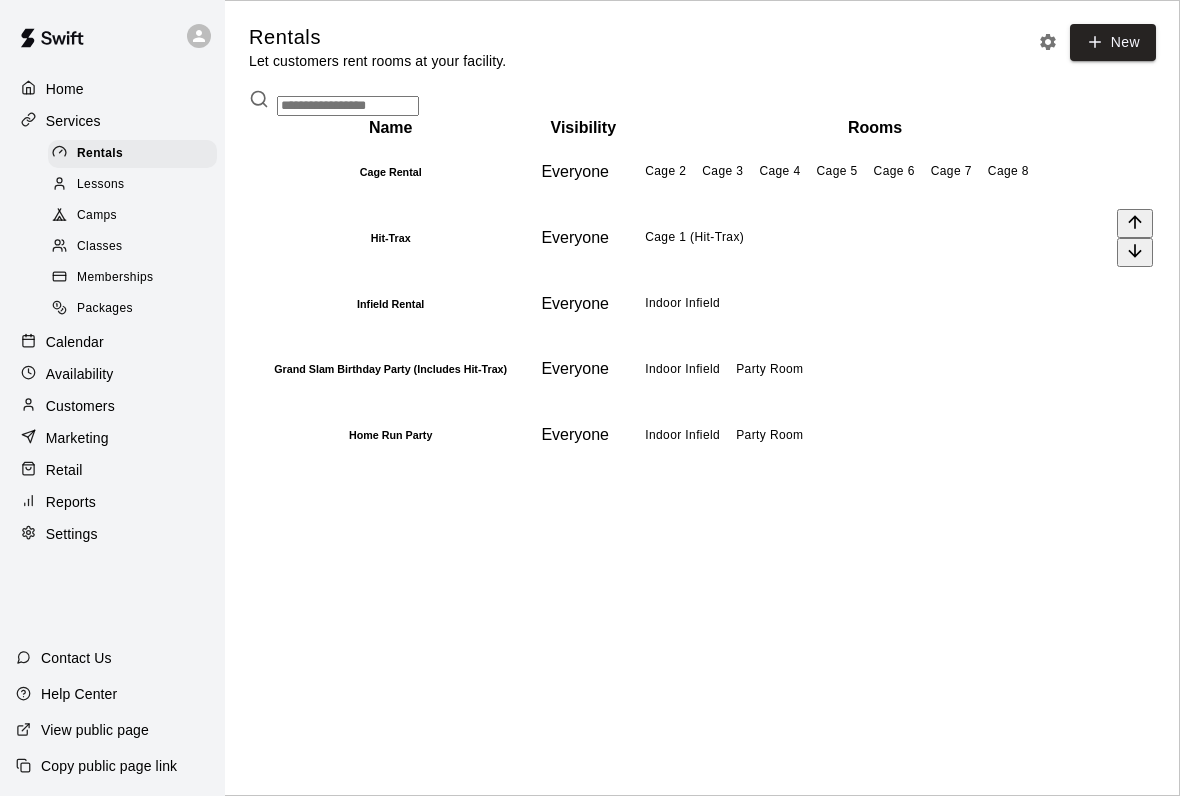 click on "Hit-Trax" at bounding box center (390, 238) 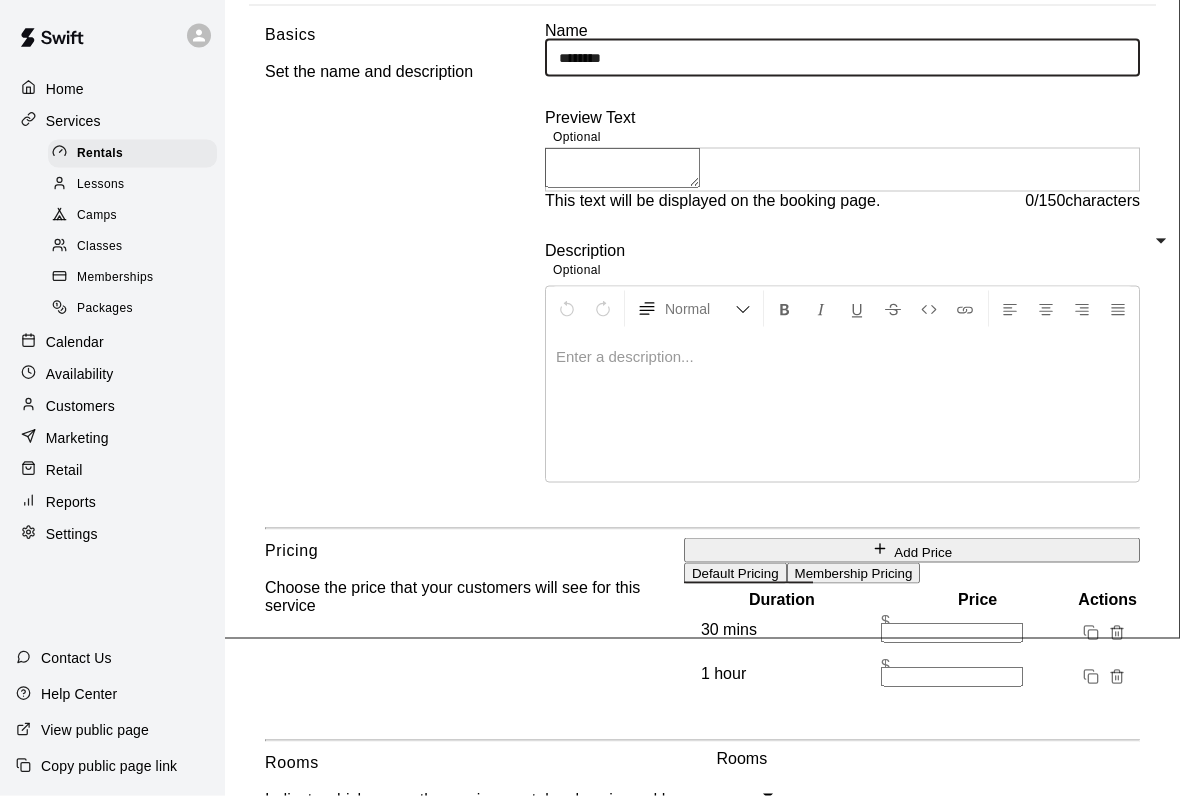 scroll, scrollTop: 158, scrollLeft: 0, axis: vertical 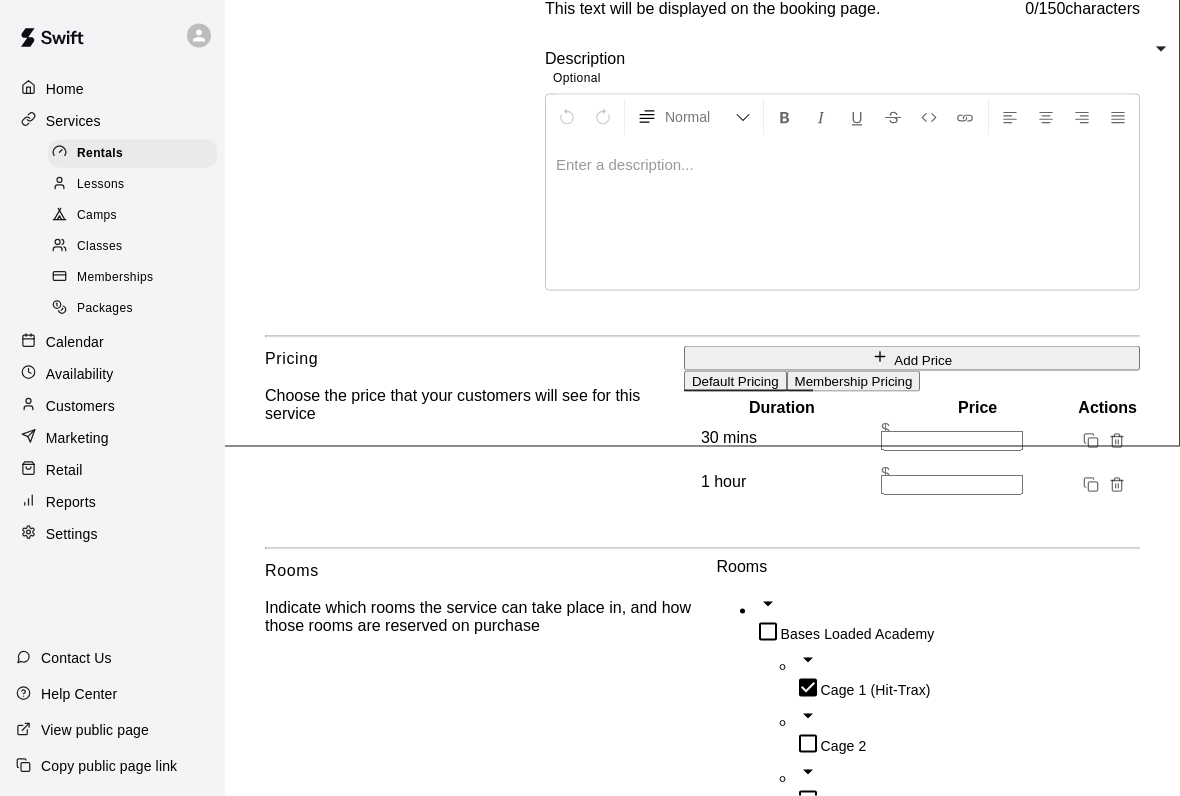 click at bounding box center [33, 470] 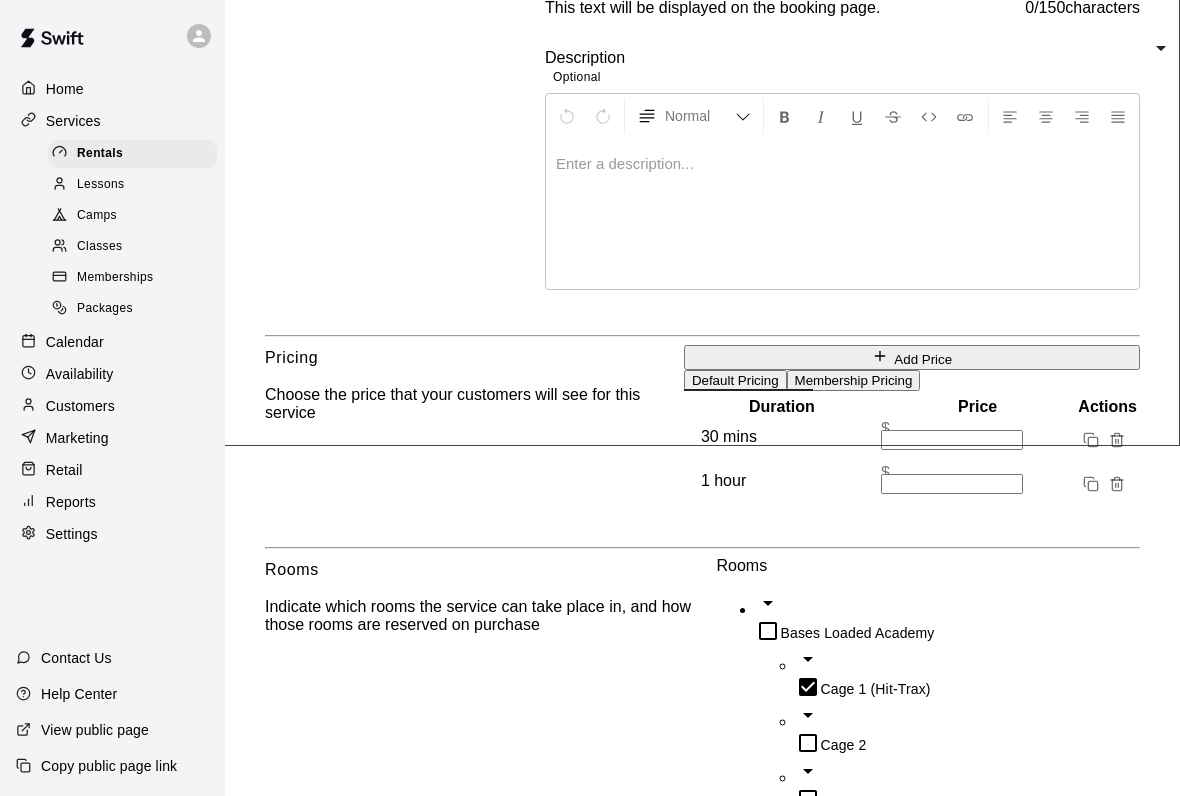 scroll, scrollTop: 0, scrollLeft: 0, axis: both 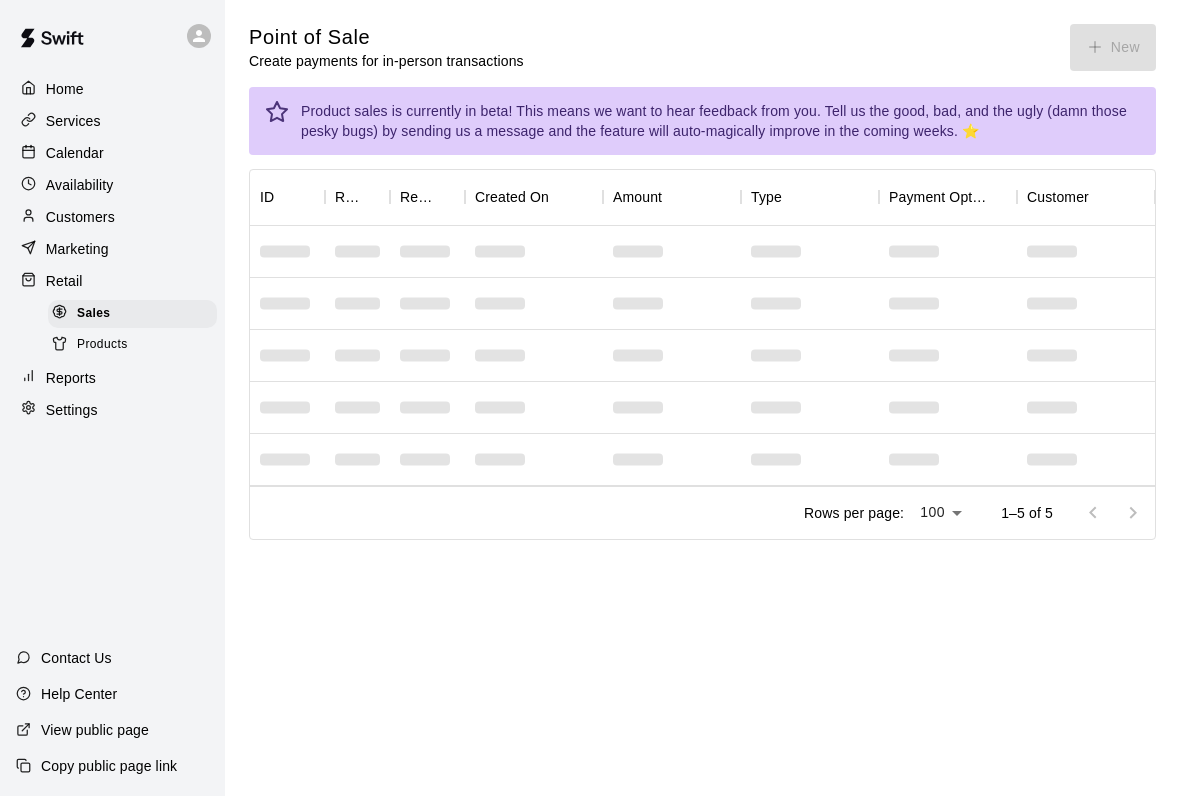 click on "Point of Sale Create payments for in-person transactions  New" at bounding box center [702, 47] 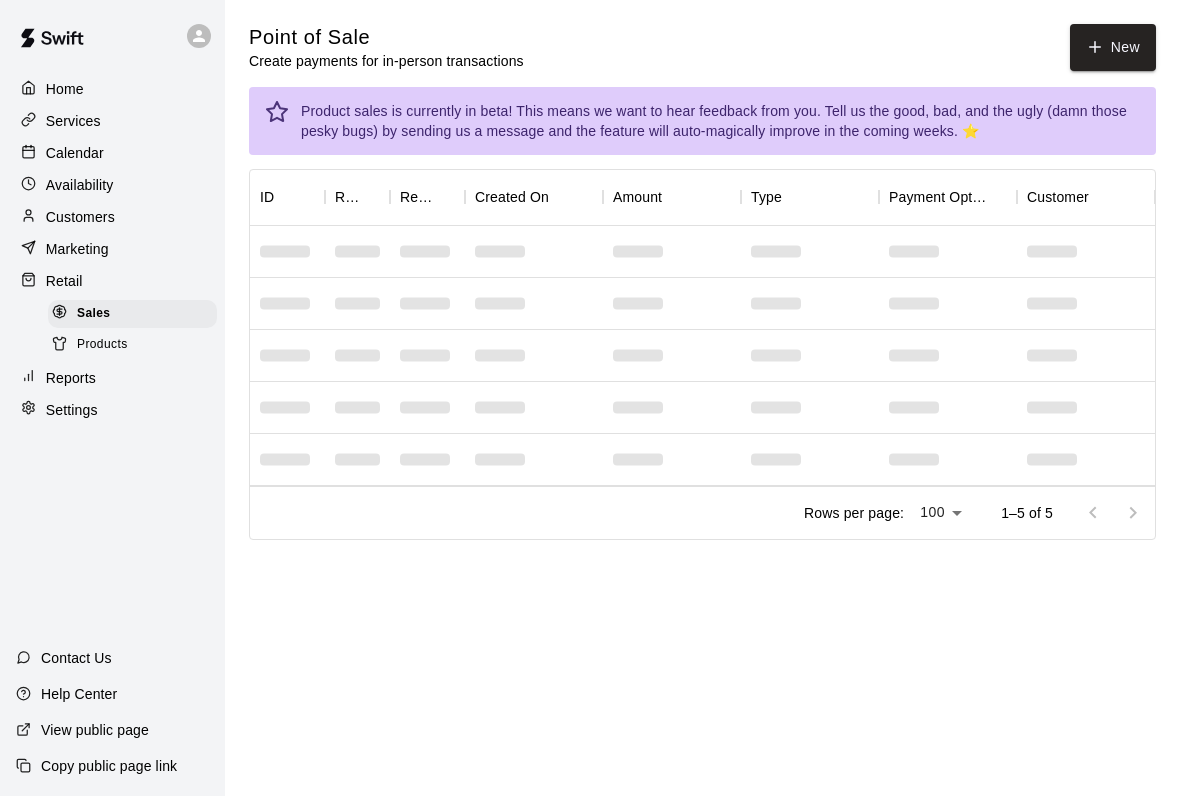 click on "New" at bounding box center [1113, 47] 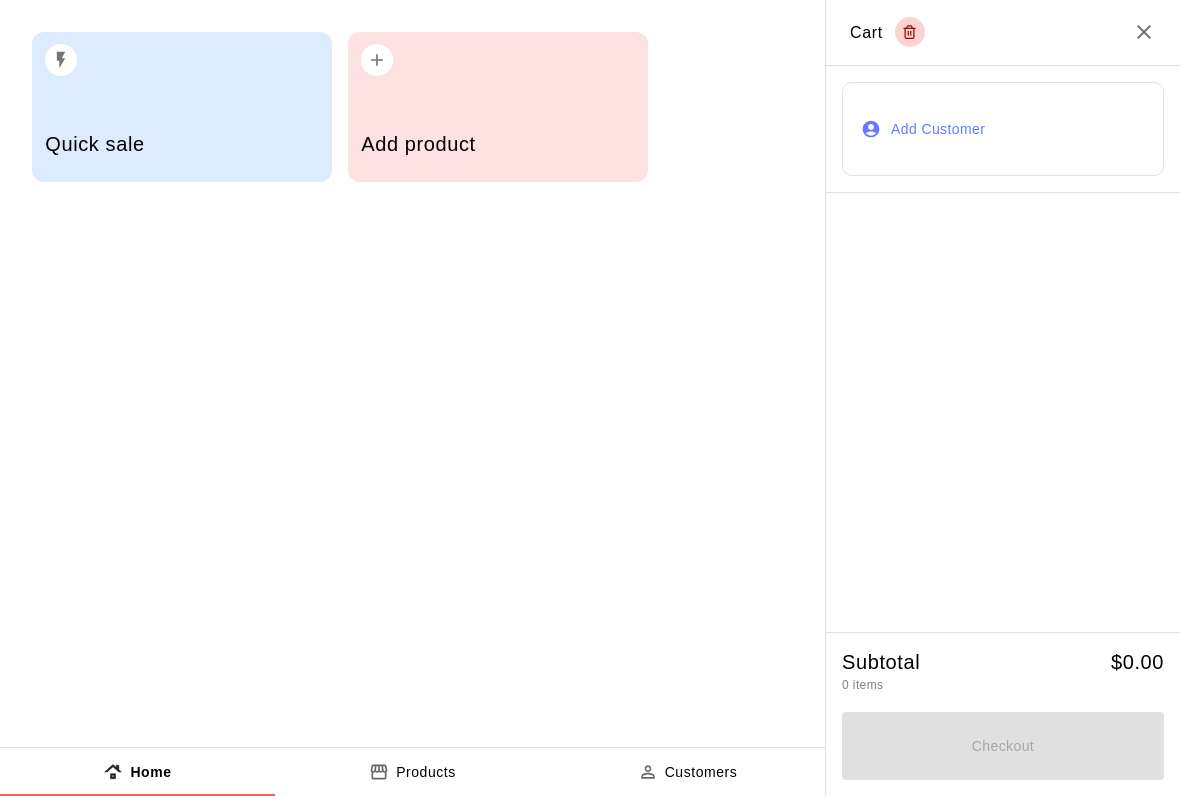 click on "Cart" at bounding box center [1003, 33] 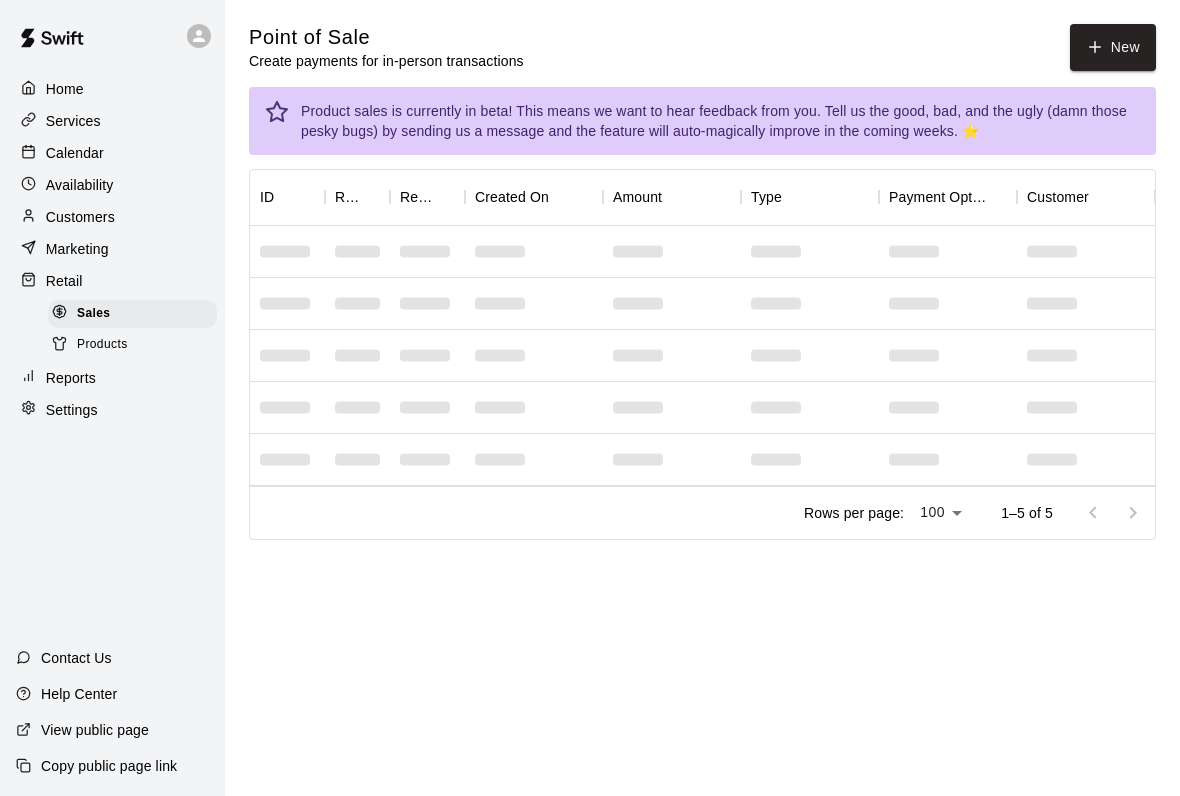 scroll, scrollTop: 24, scrollLeft: 0, axis: vertical 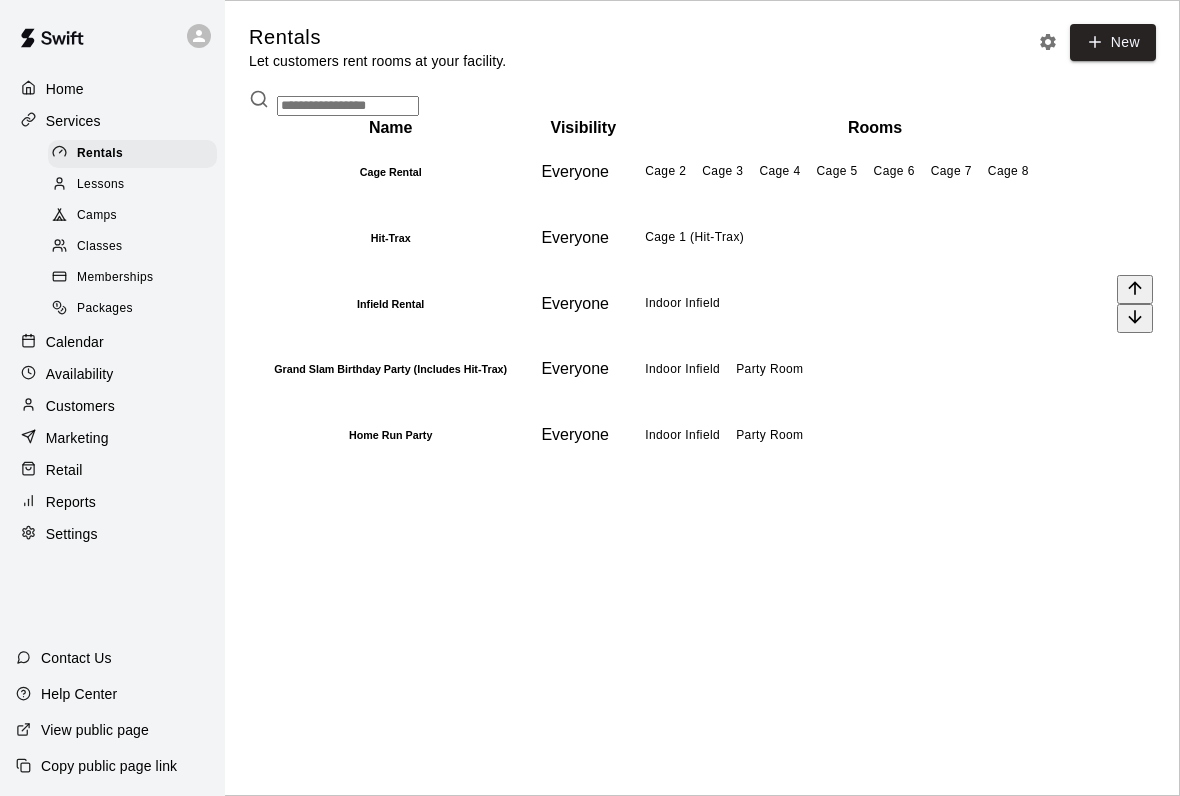 click on "Indoor Infield" at bounding box center [875, 304] 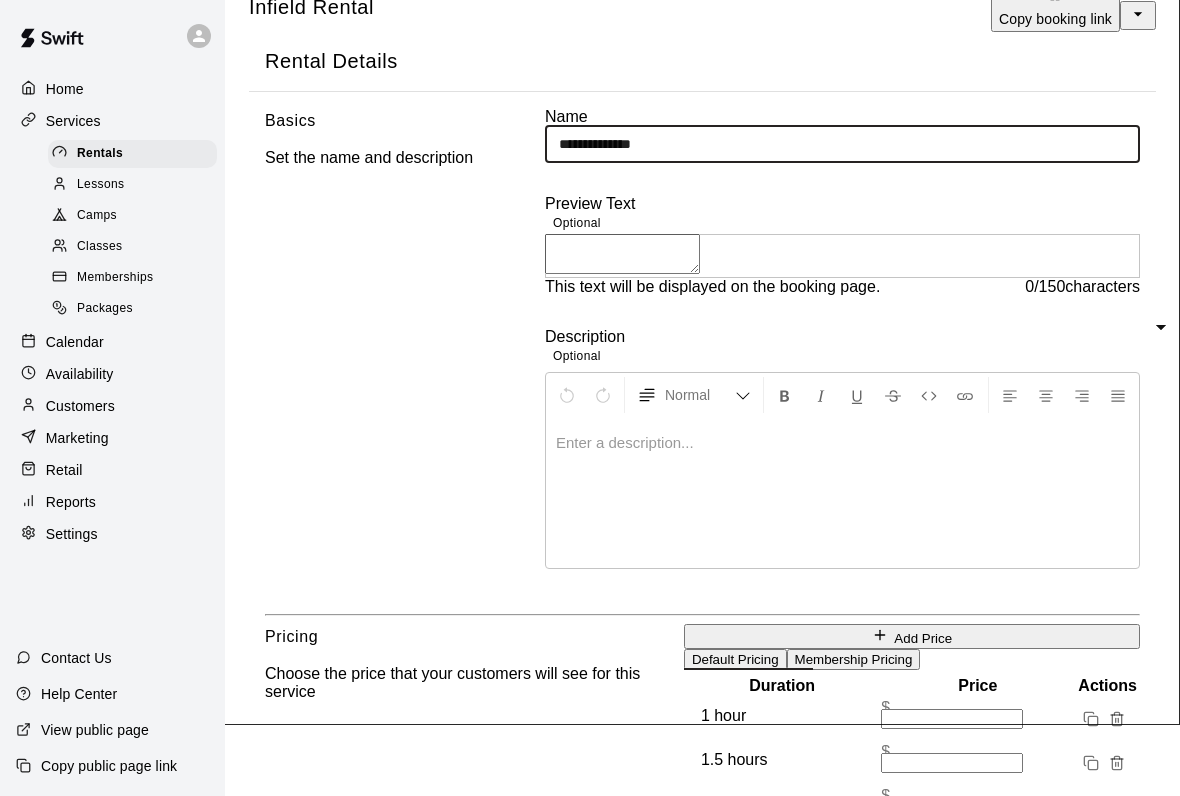 scroll, scrollTop: 130, scrollLeft: 0, axis: vertical 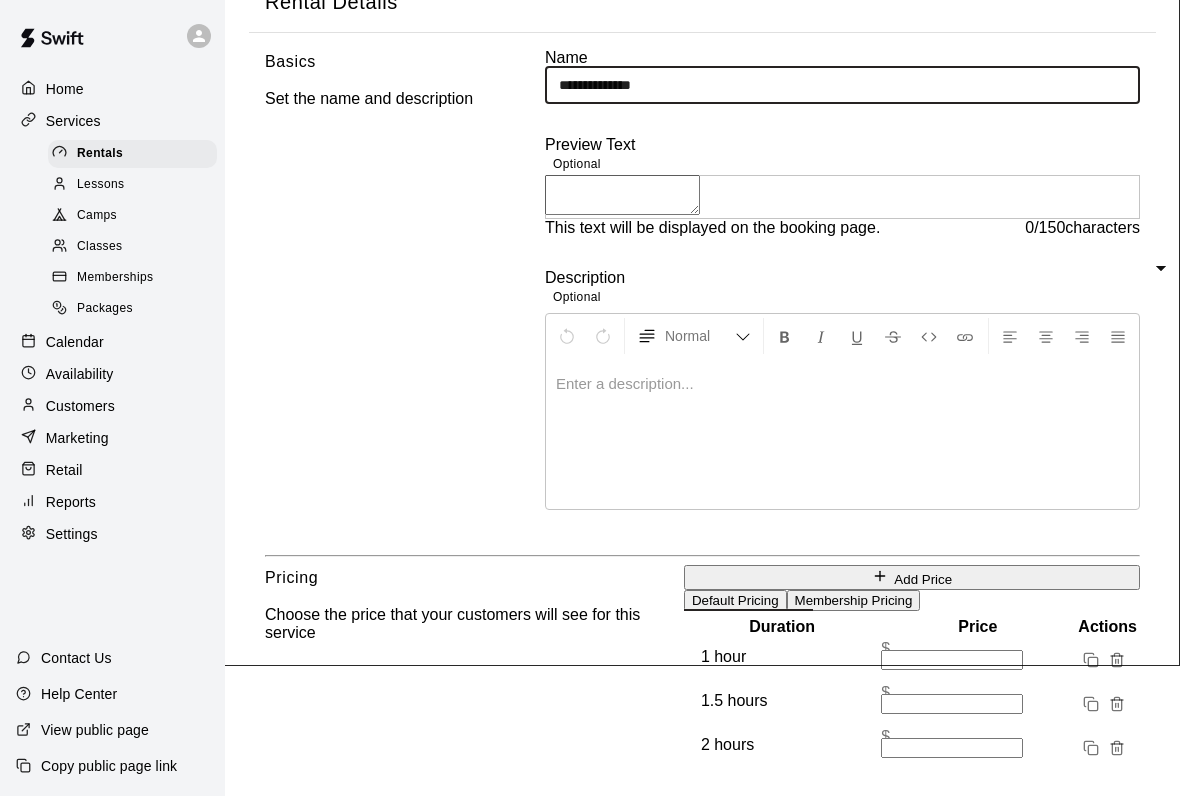 click on "Membership Pricing" at bounding box center [854, 600] 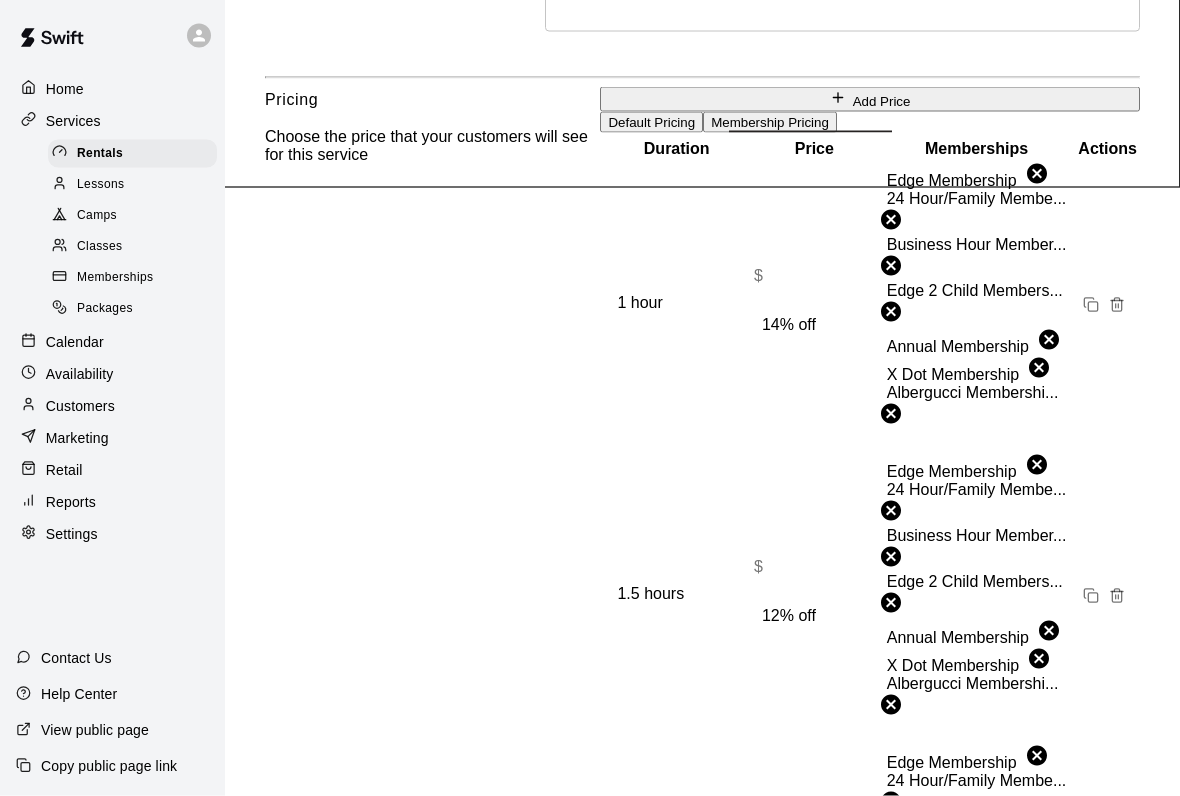 scroll, scrollTop: 611, scrollLeft: 0, axis: vertical 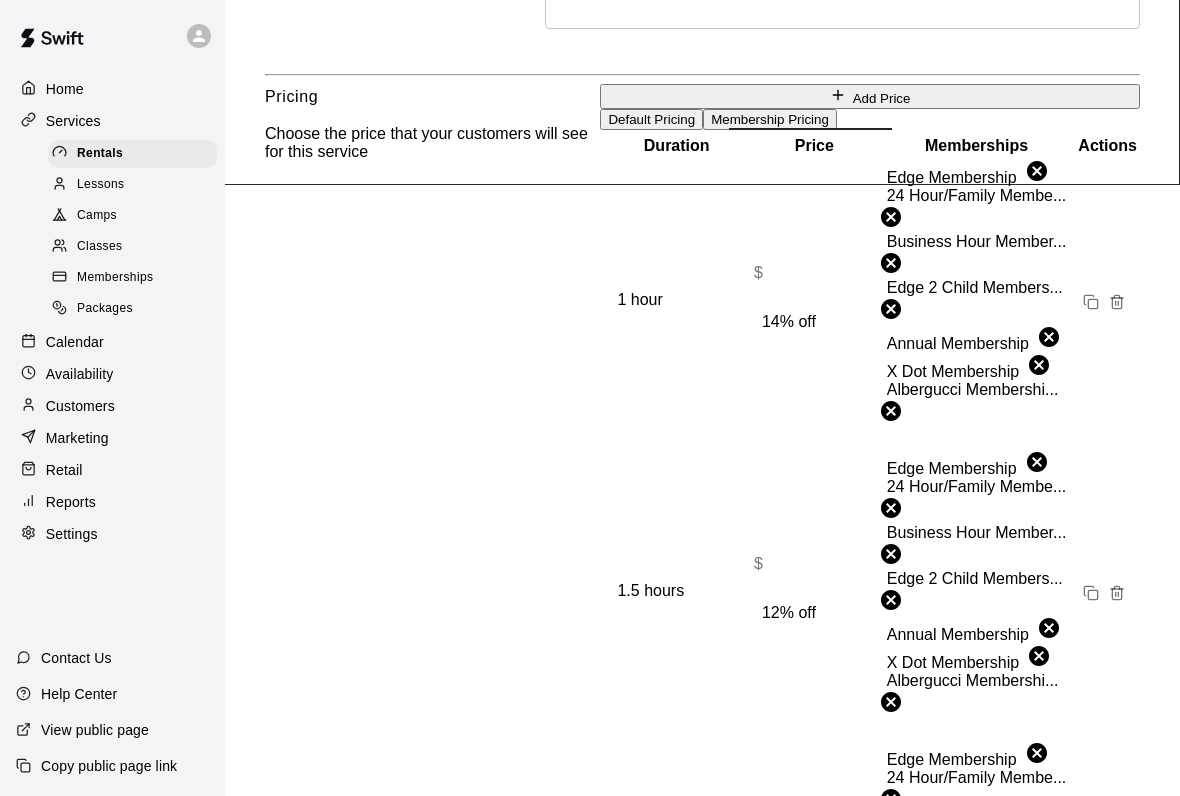 click on "Default Pricing" at bounding box center [651, 119] 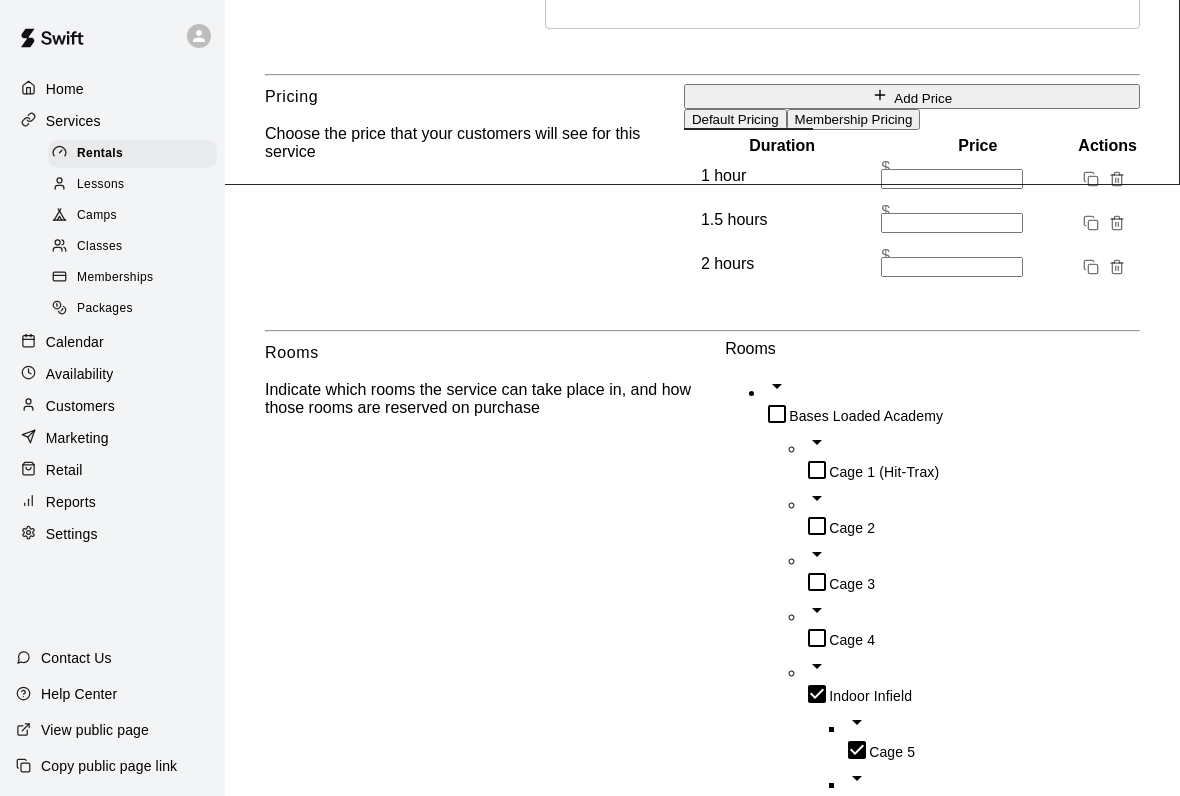 click on "Membership Pricing" at bounding box center [854, 119] 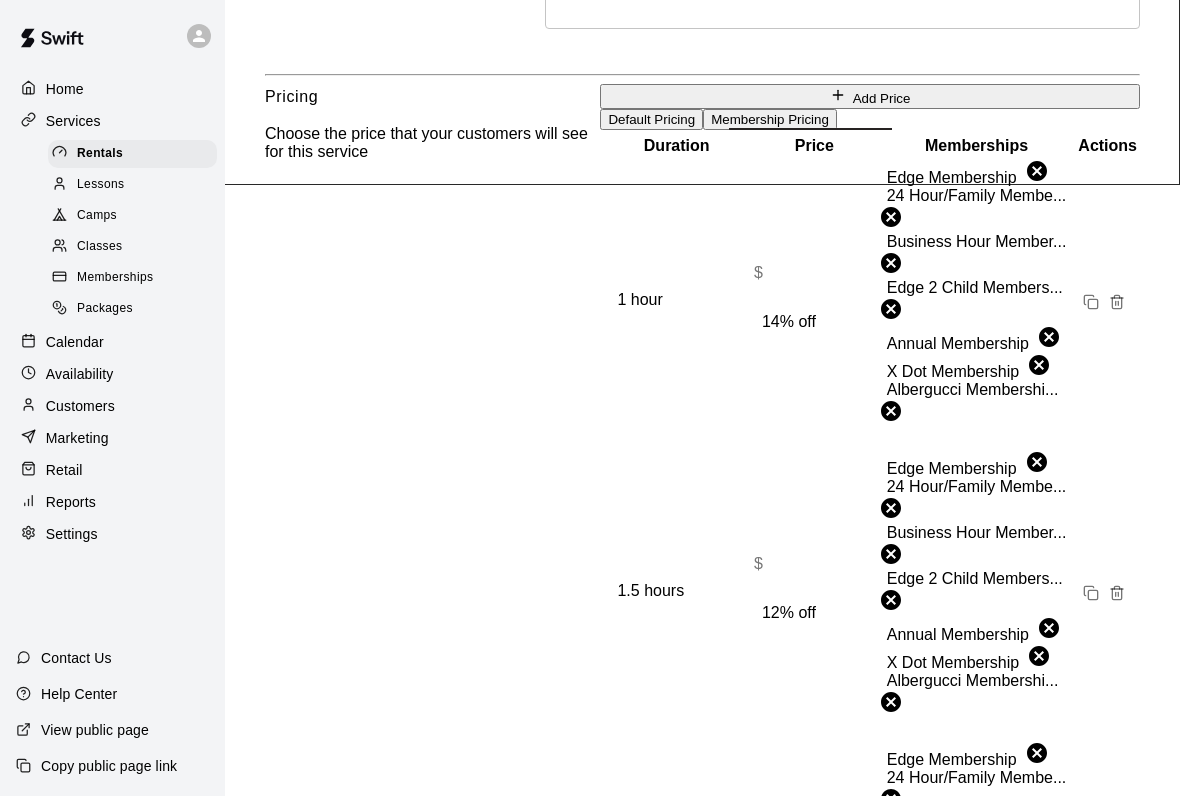 click on "Lessons" at bounding box center [132, 185] 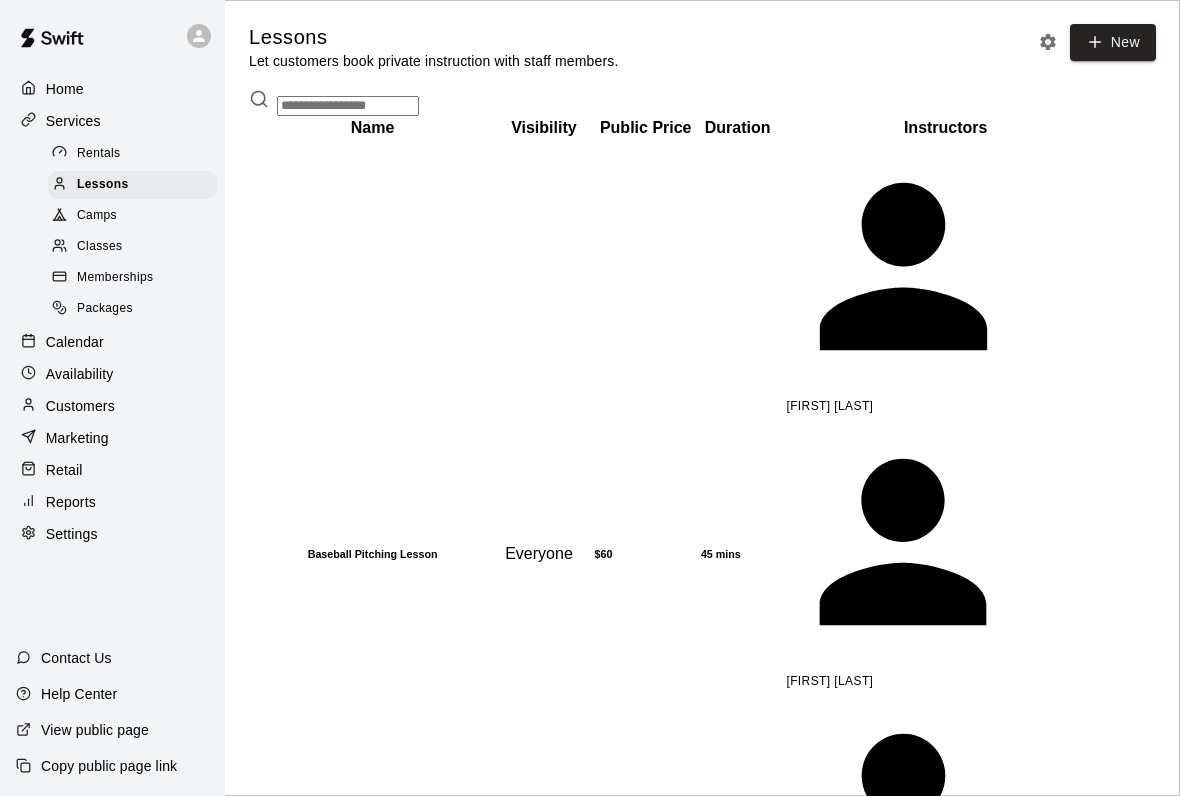 click on "Services" at bounding box center [112, 121] 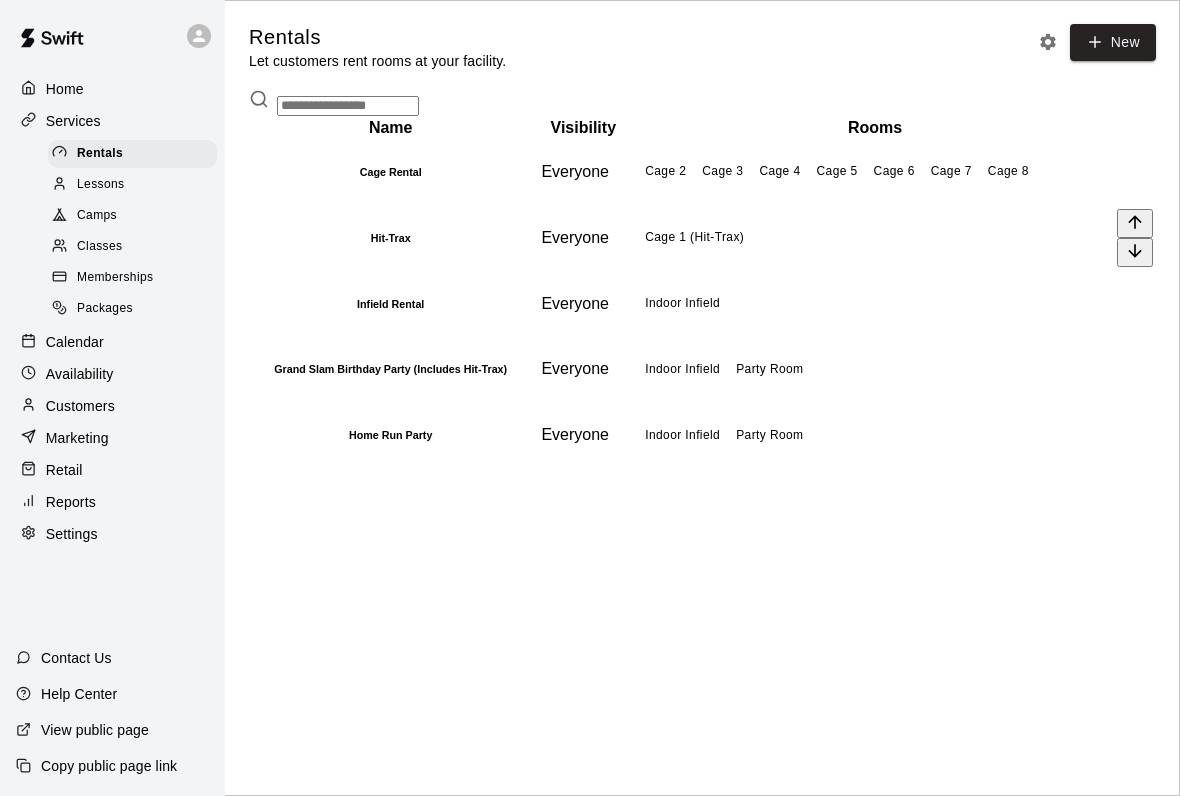 click on "Cage 1 (Hit-Trax)" at bounding box center (694, 235) 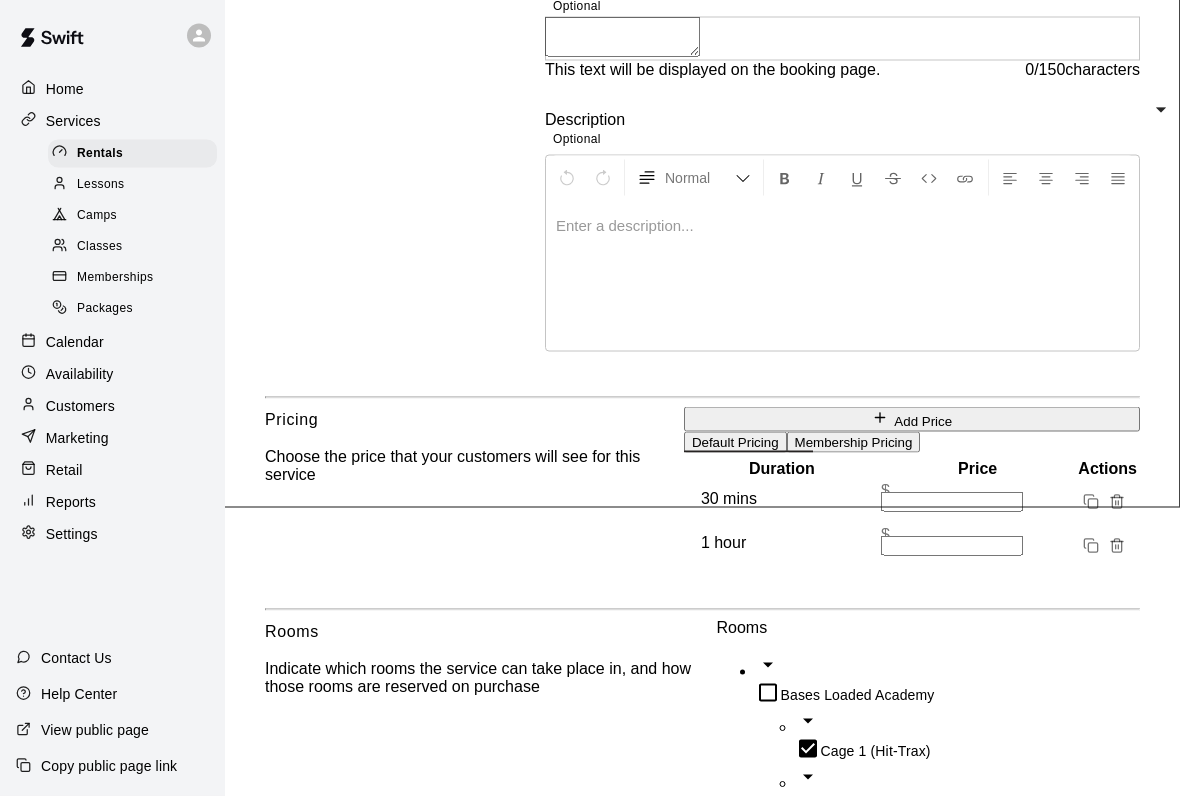 click on "Membership Pricing" at bounding box center (854, 442) 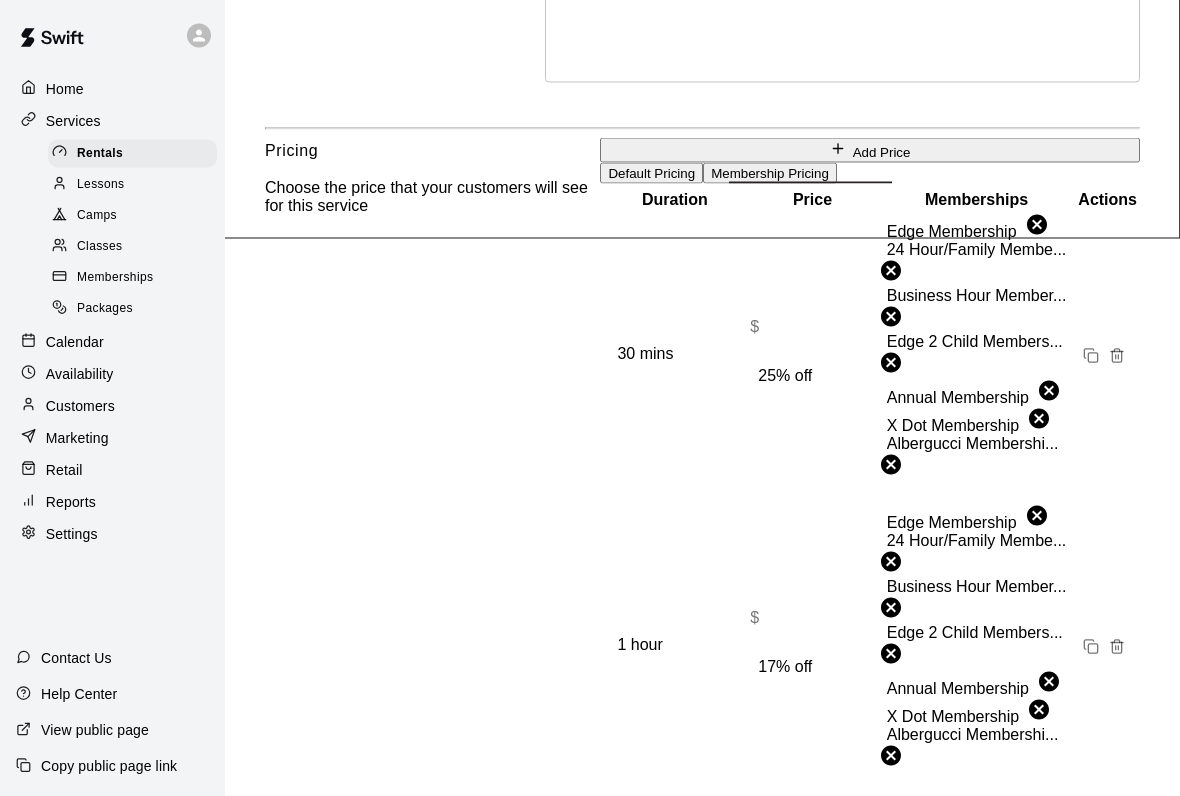 scroll, scrollTop: 558, scrollLeft: 0, axis: vertical 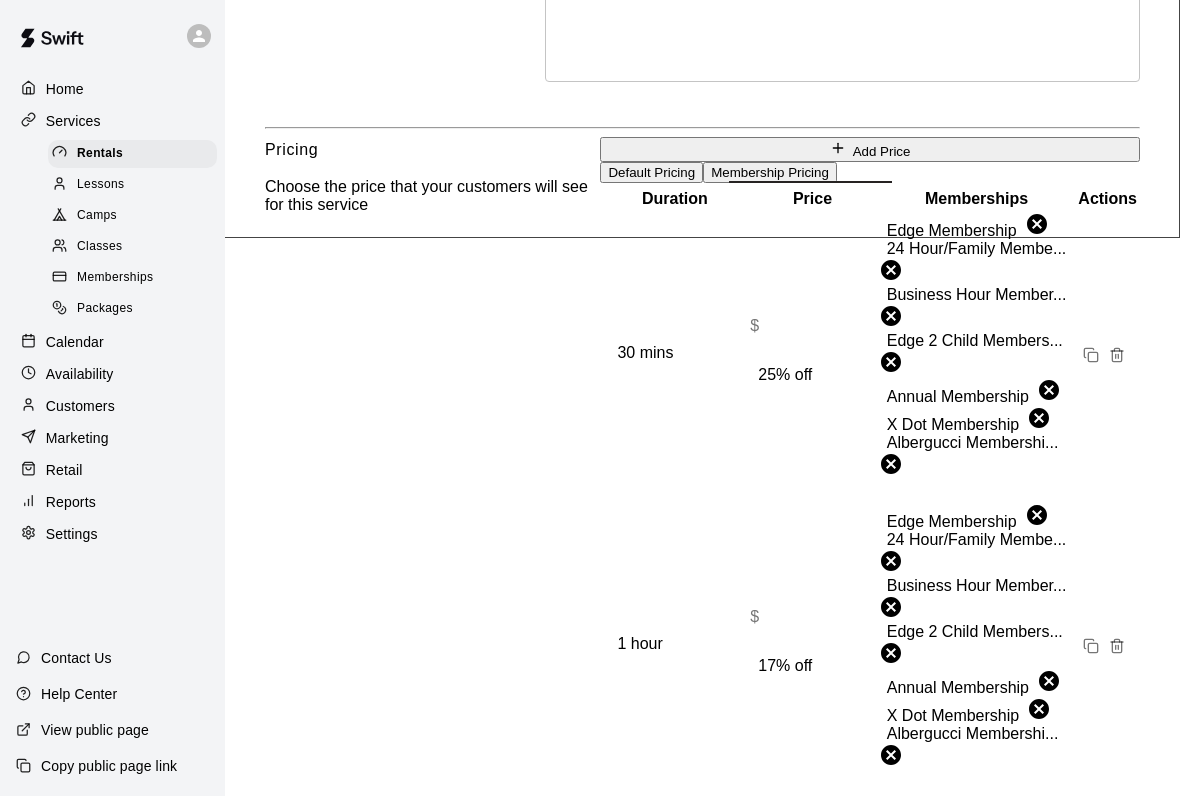 click on "Marketing" at bounding box center [112, 438] 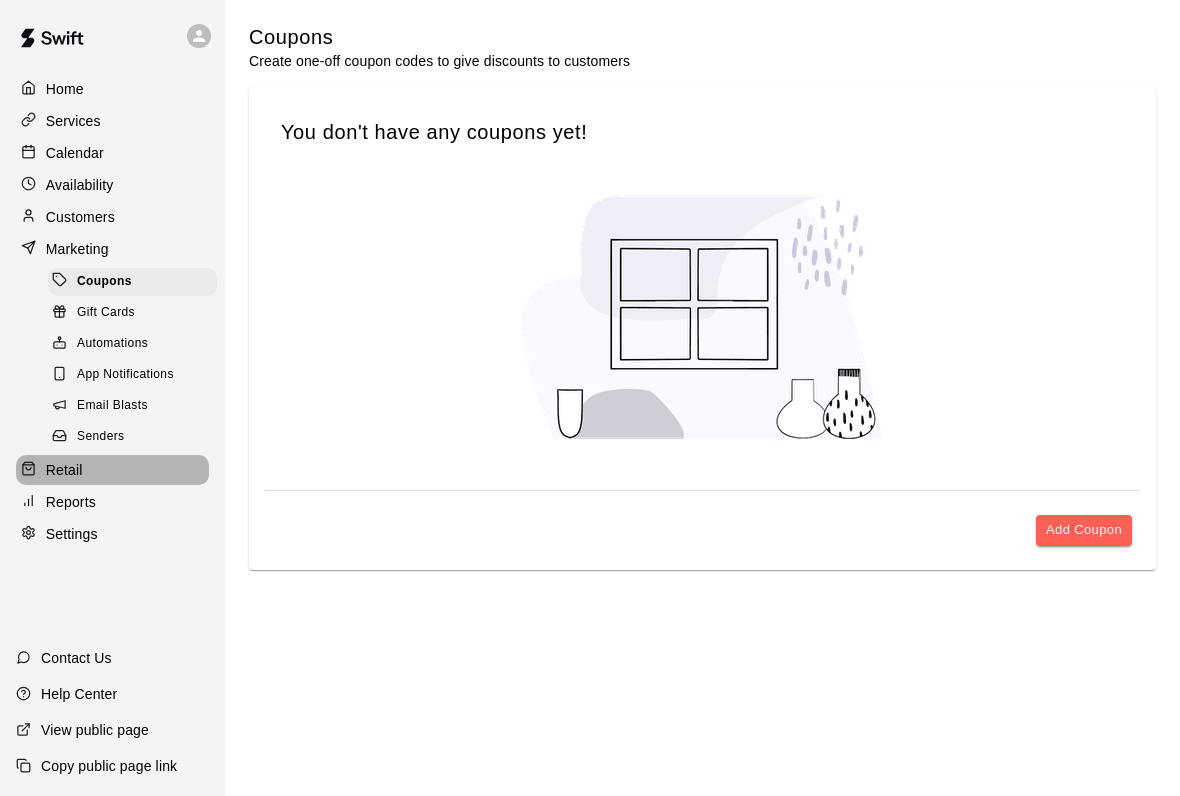 click on "Retail" at bounding box center [112, 470] 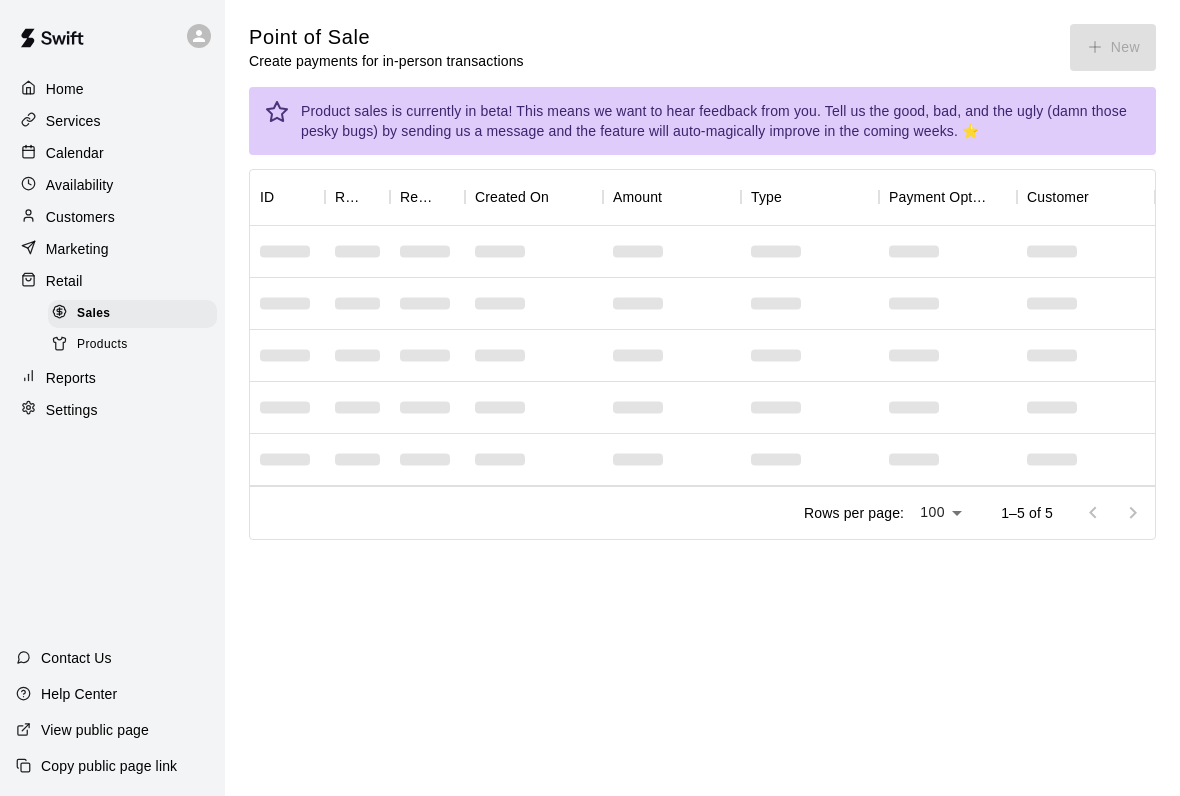click on "Point of Sale Create payments for in-person transactions  New" at bounding box center (702, 47) 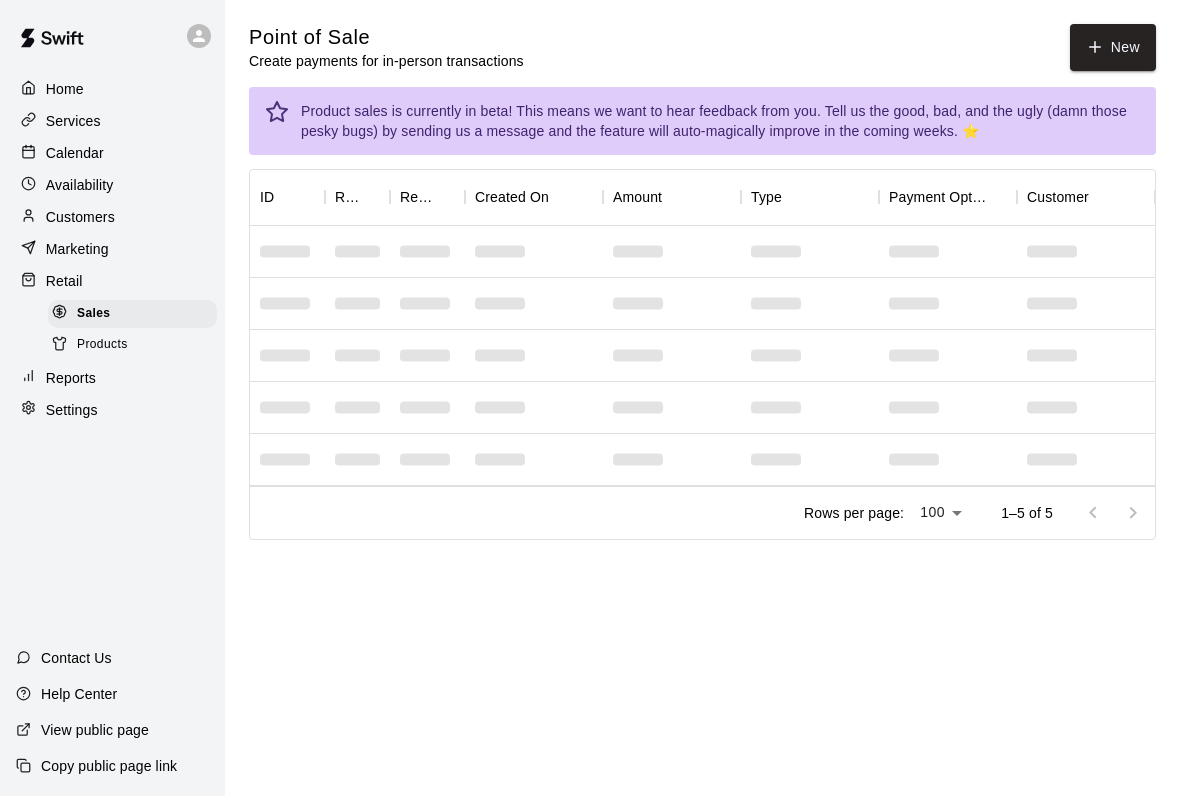 click on "New" at bounding box center [1113, 47] 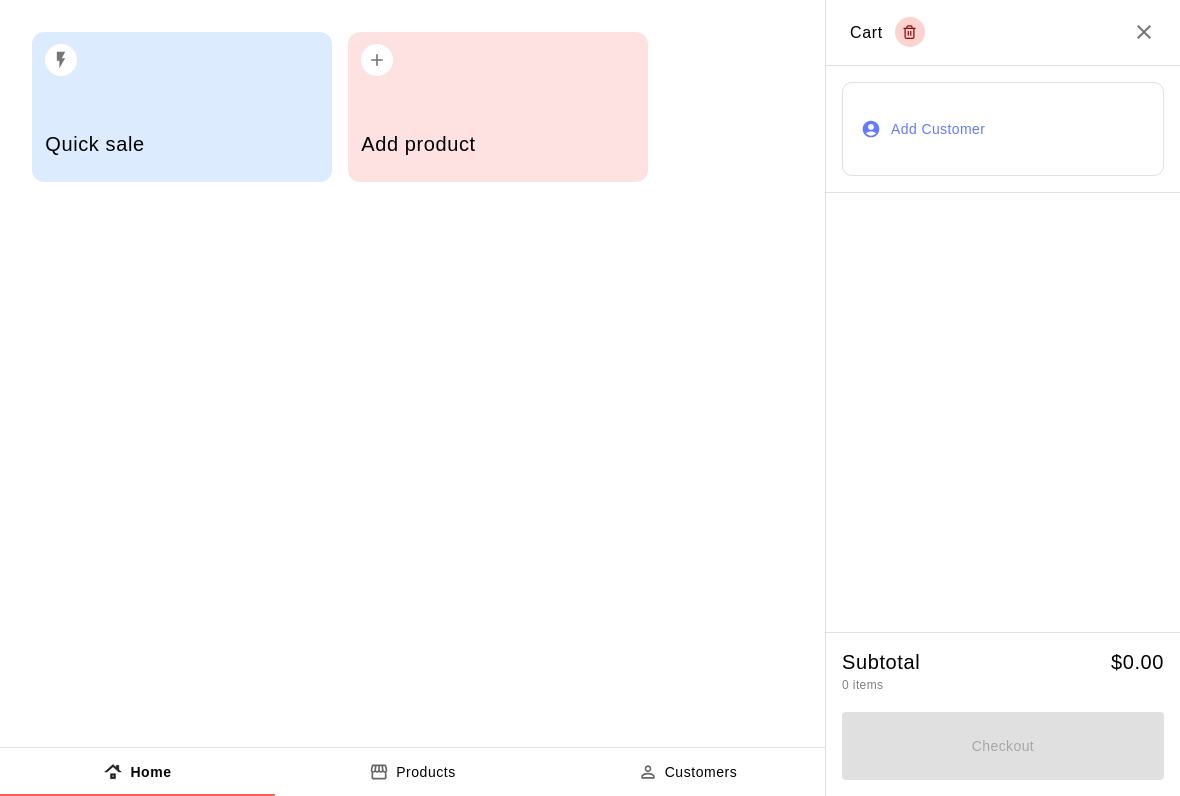 click on "Quick sale" at bounding box center (182, 107) 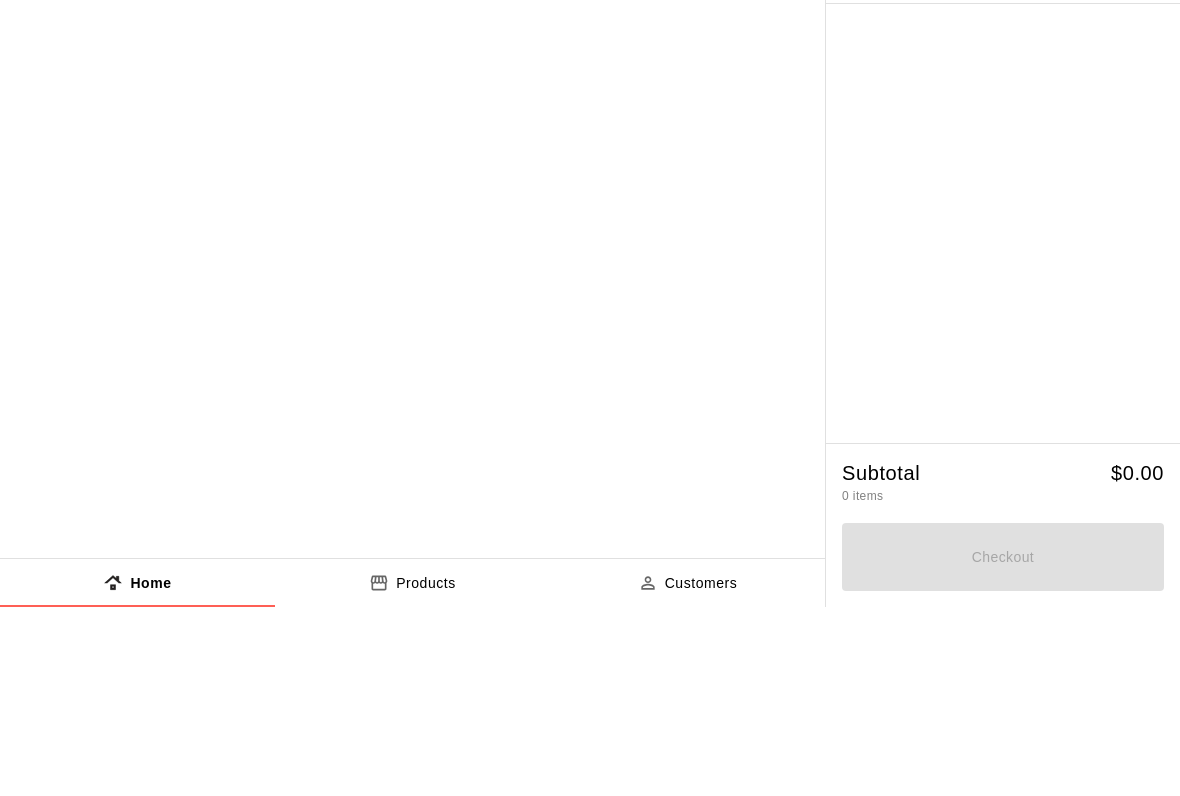 type on "***" 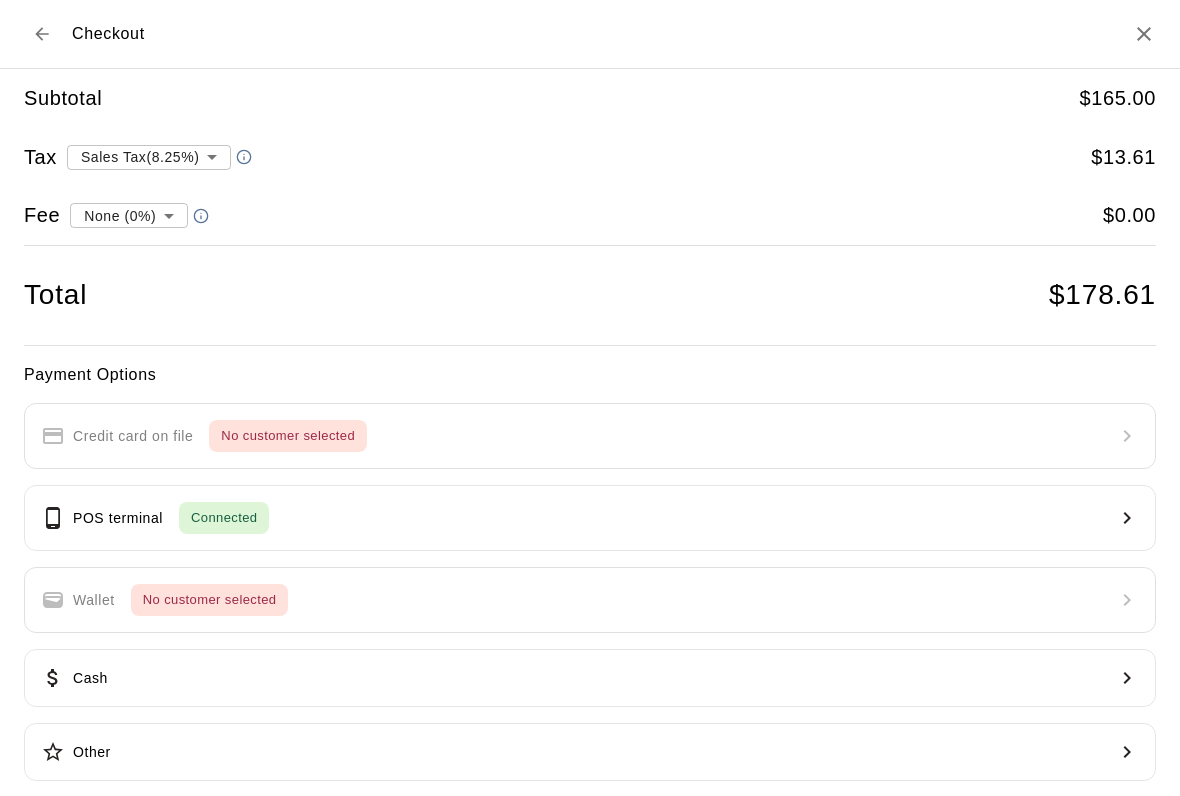 click on "POS terminal Connected" at bounding box center [590, 518] 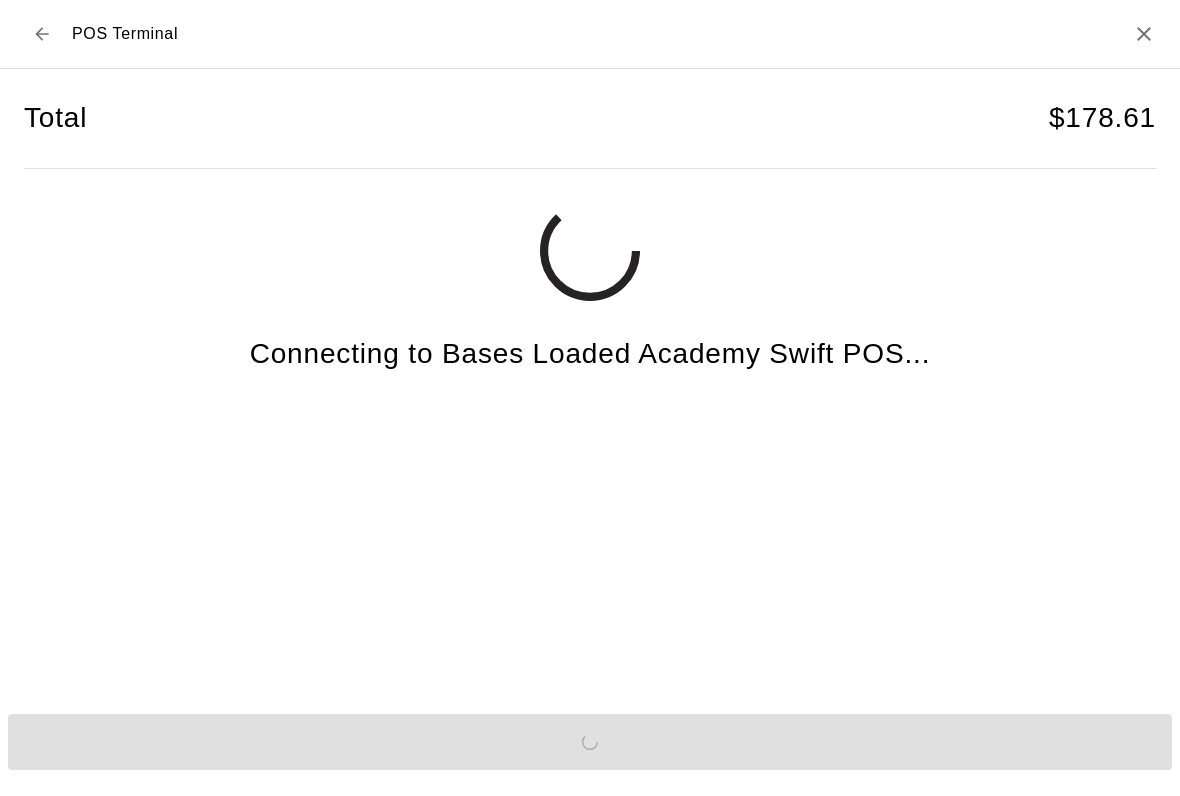 click on "Send to POS" at bounding box center (590, 742) 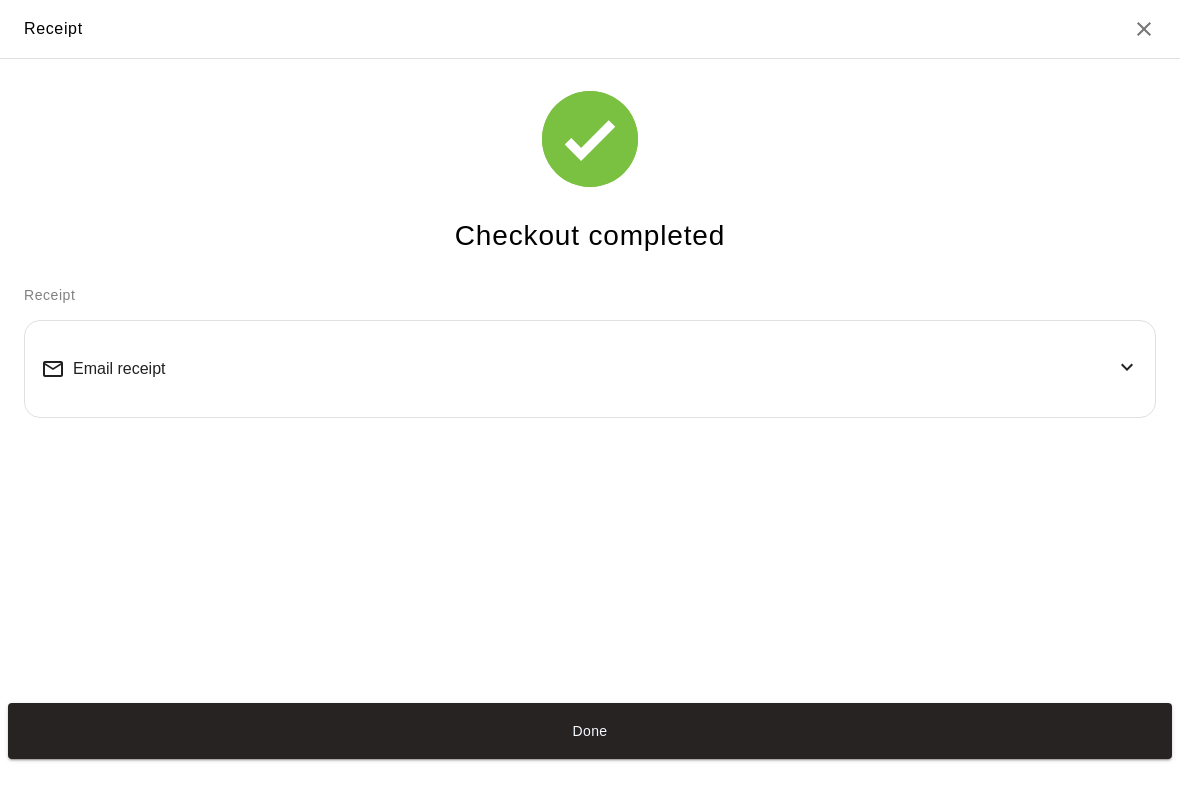 click on "Done" at bounding box center [590, 731] 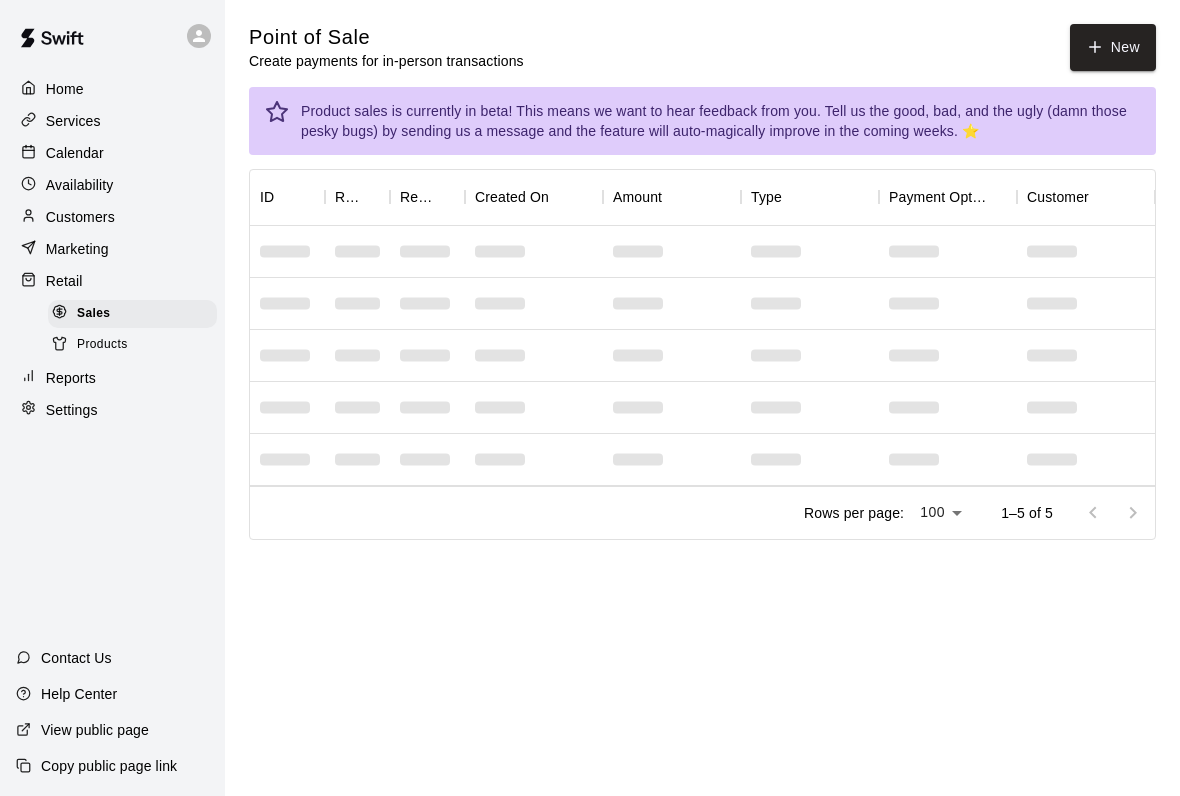 click on "Retail" at bounding box center (64, 281) 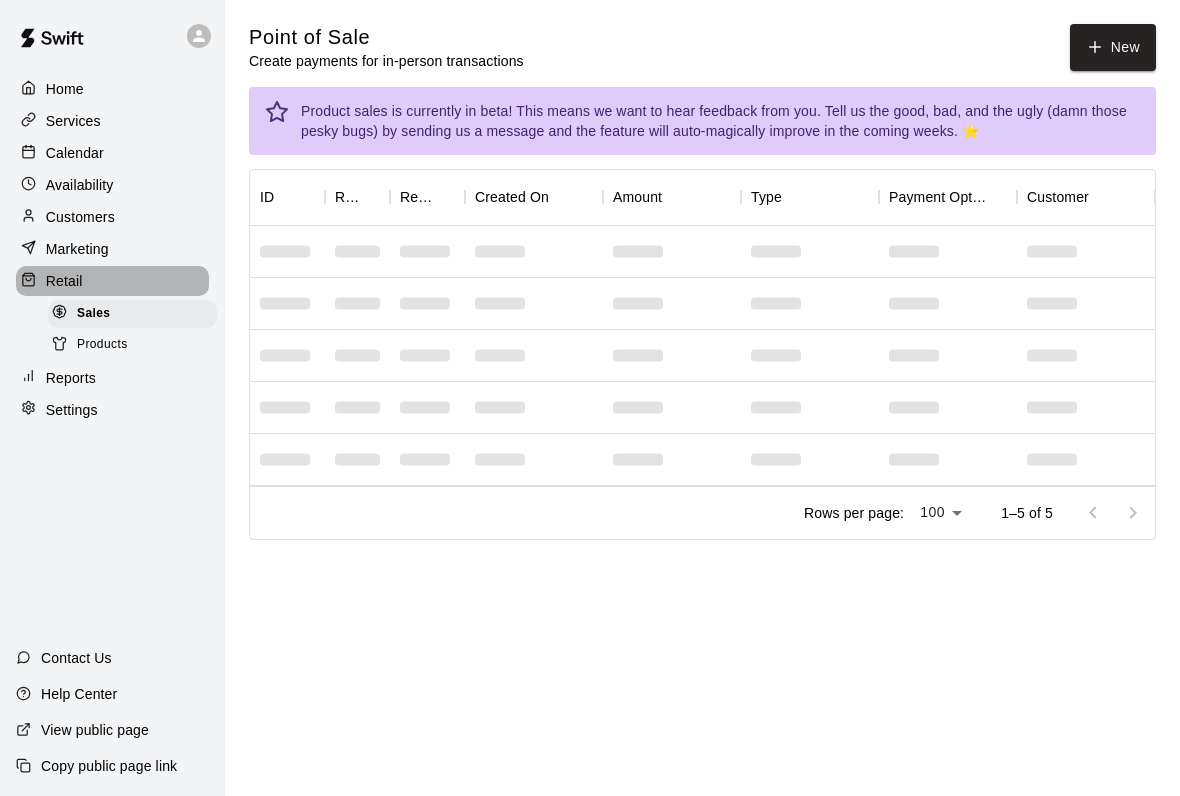 click on "Retail" at bounding box center (64, 281) 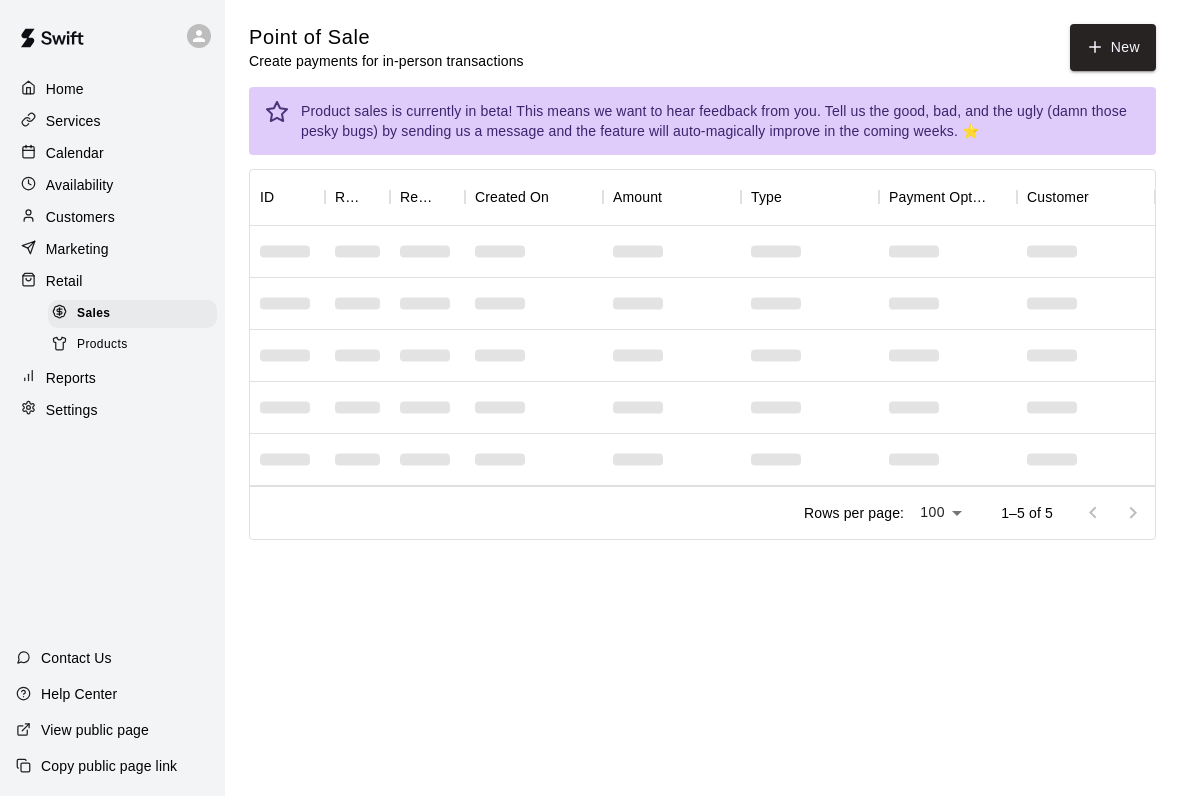 click on "Retail" at bounding box center [64, 281] 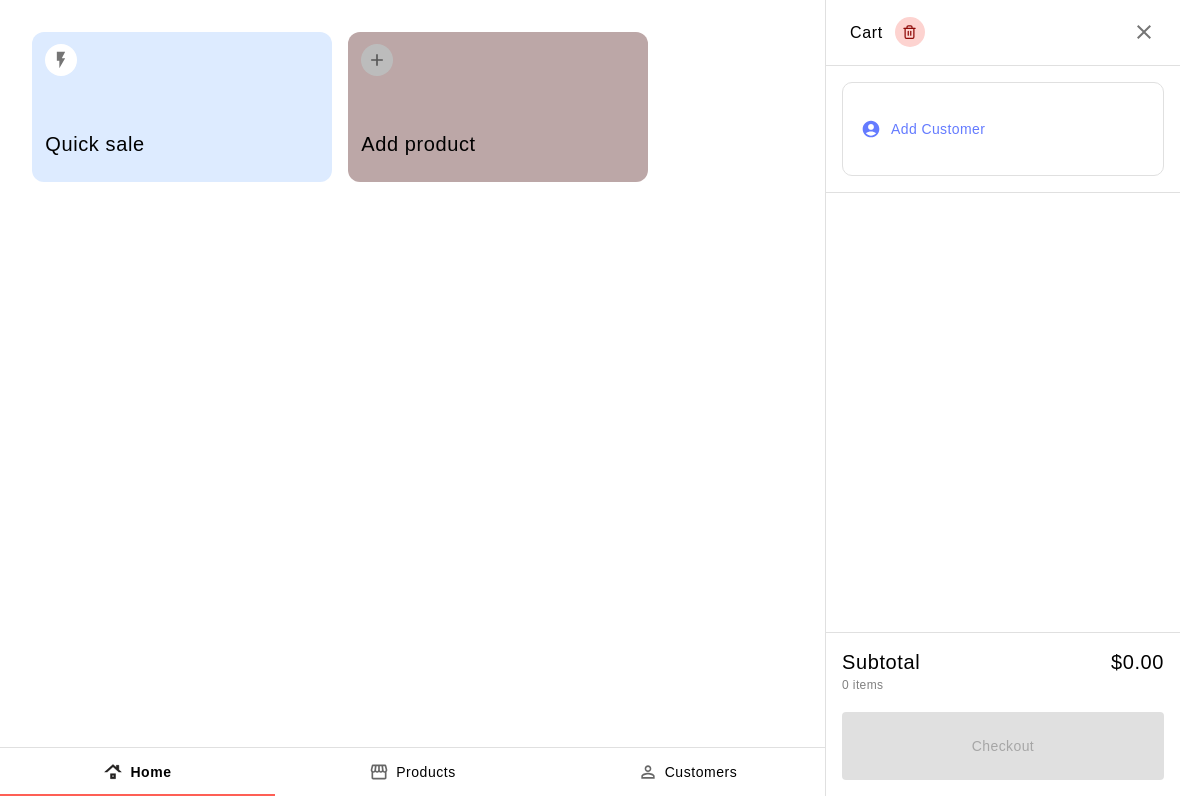 click on "Add product" at bounding box center [497, 144] 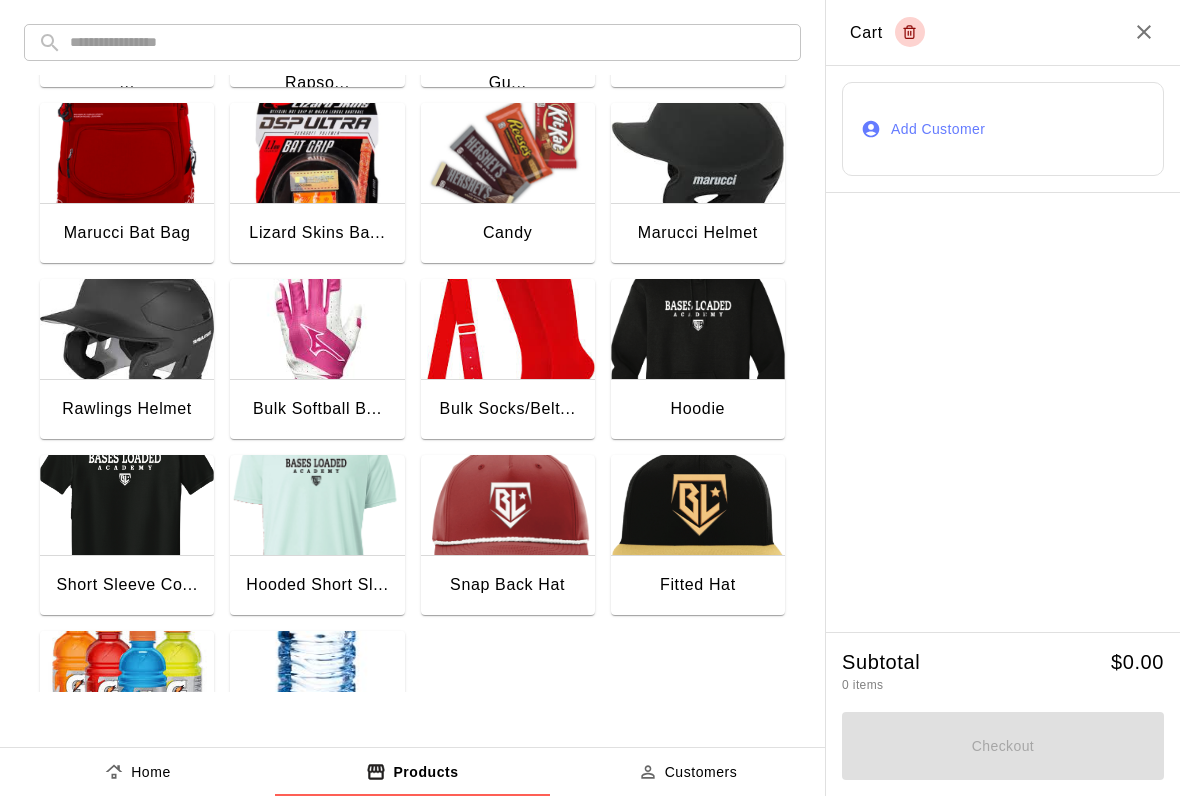 scroll, scrollTop: 165, scrollLeft: 0, axis: vertical 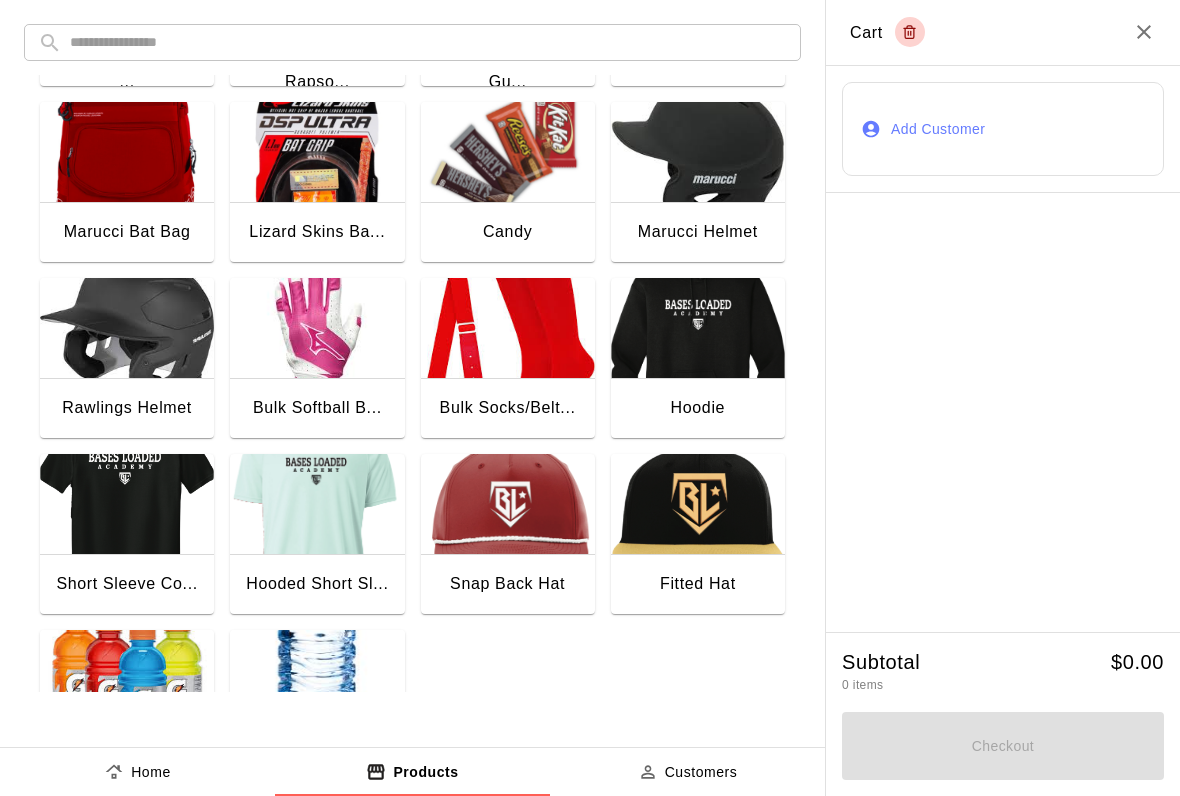 click at bounding box center (317, 504) 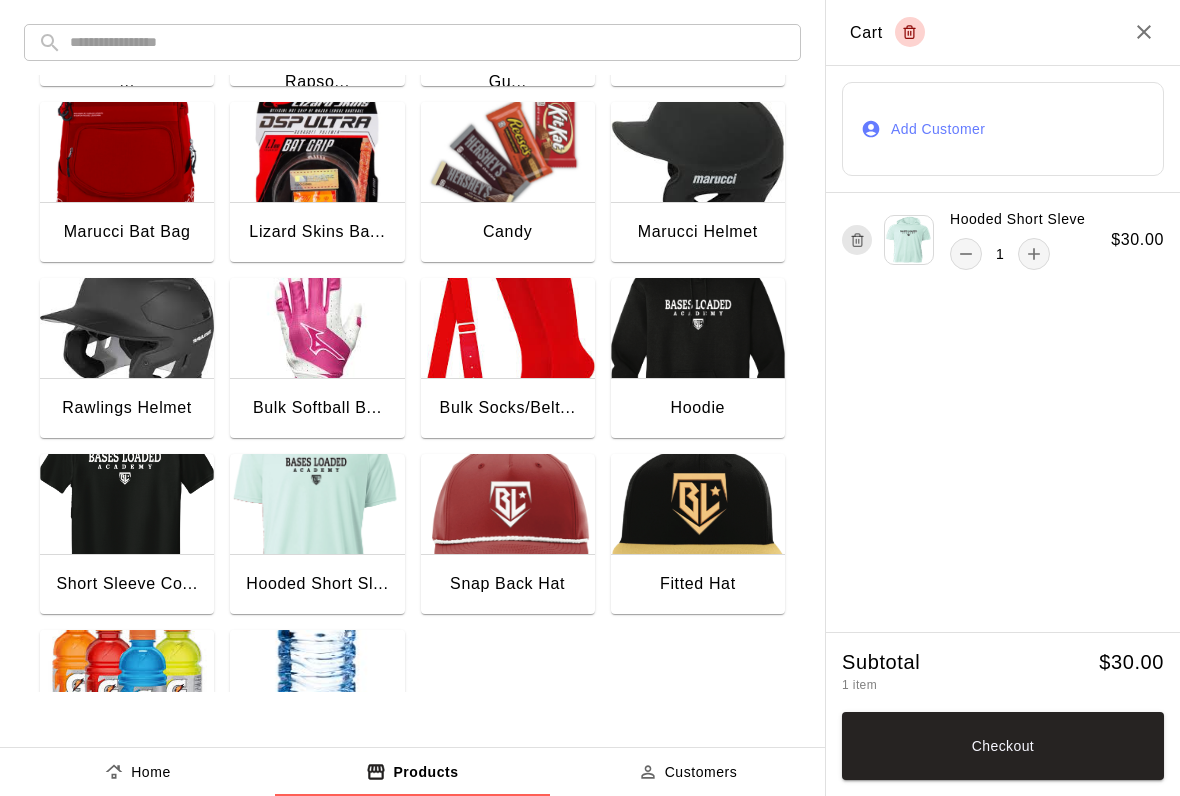 click 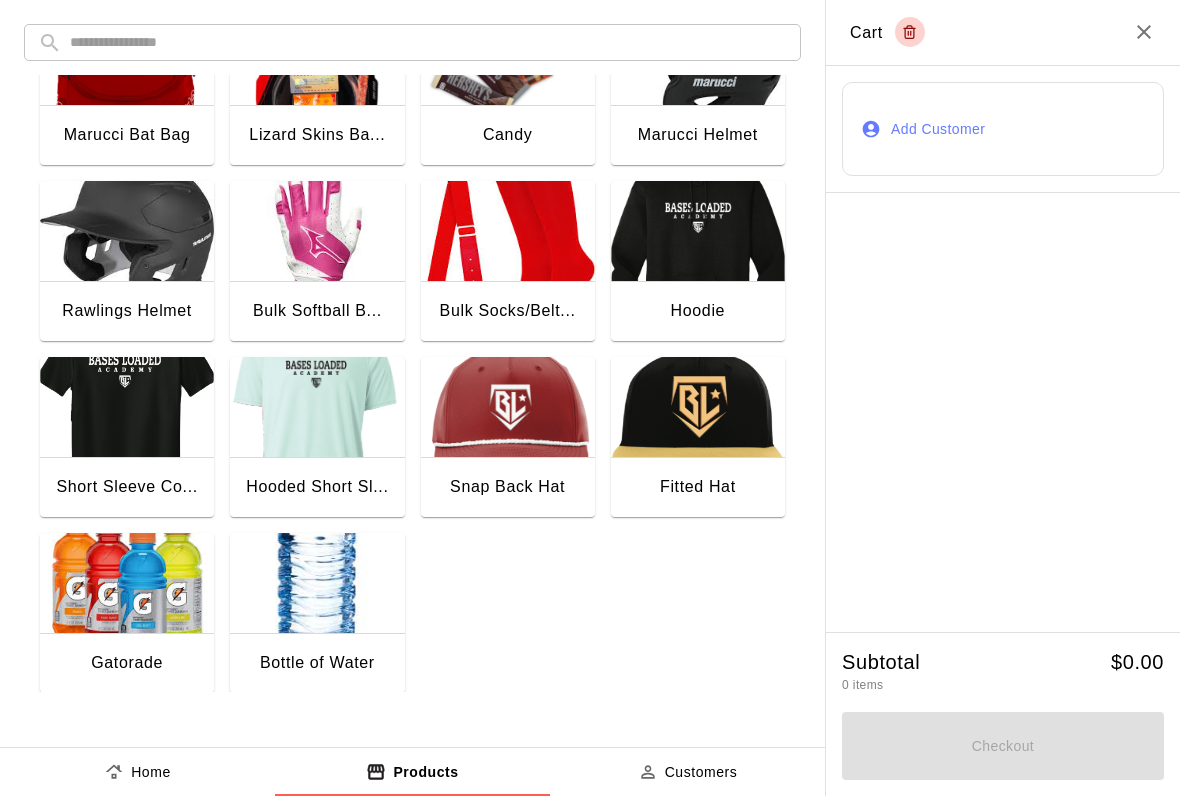 scroll, scrollTop: 257, scrollLeft: 0, axis: vertical 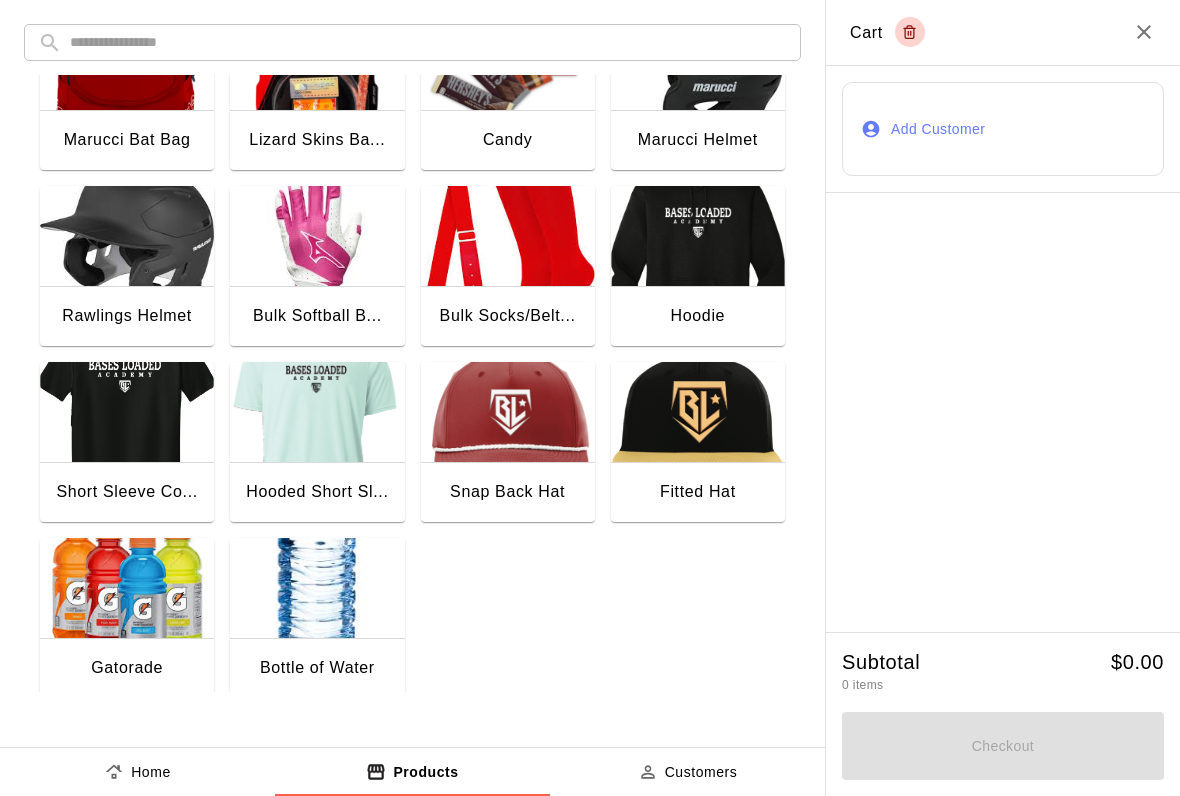 click at bounding box center [127, 412] 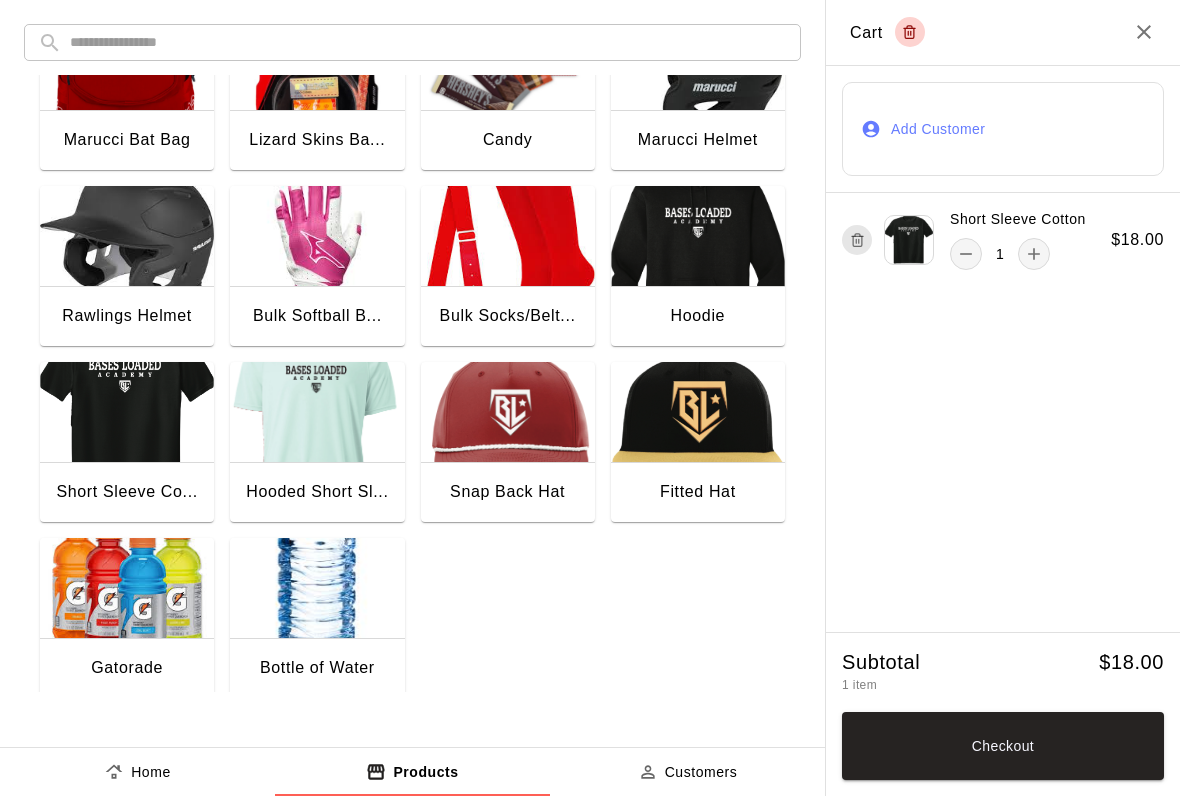 click 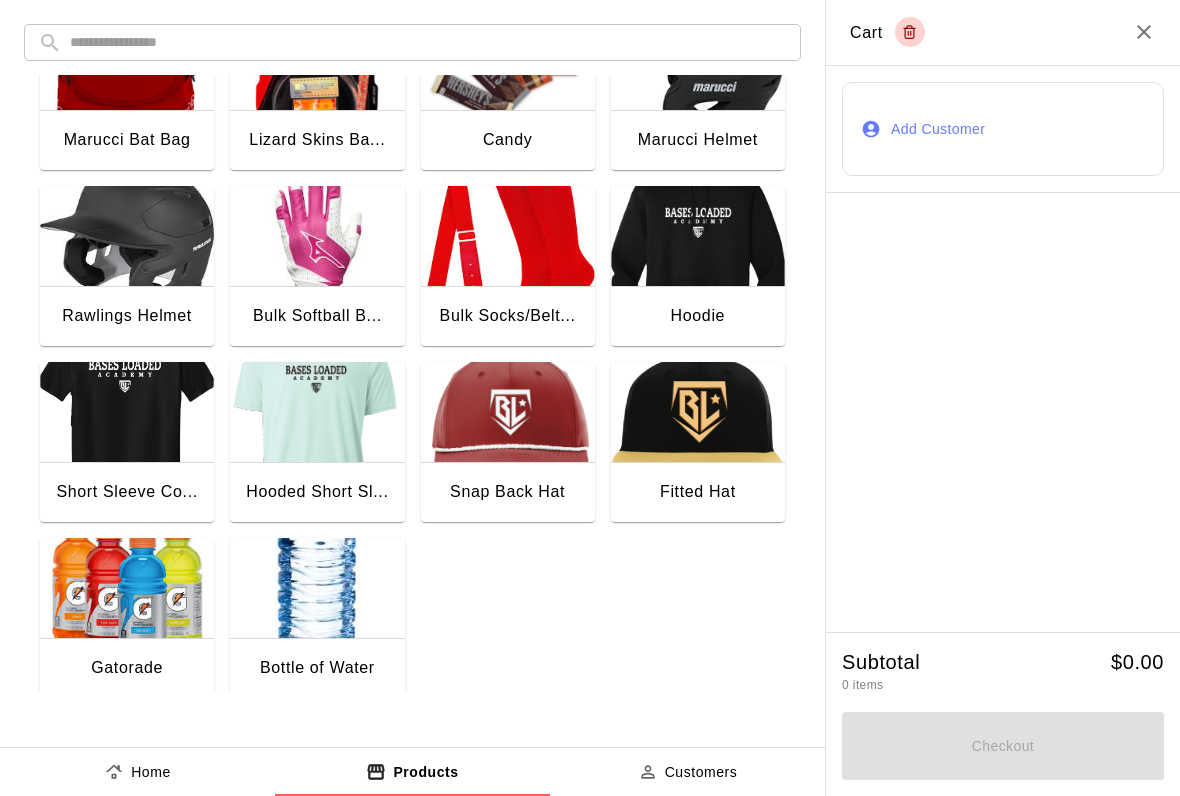 click at bounding box center (698, 412) 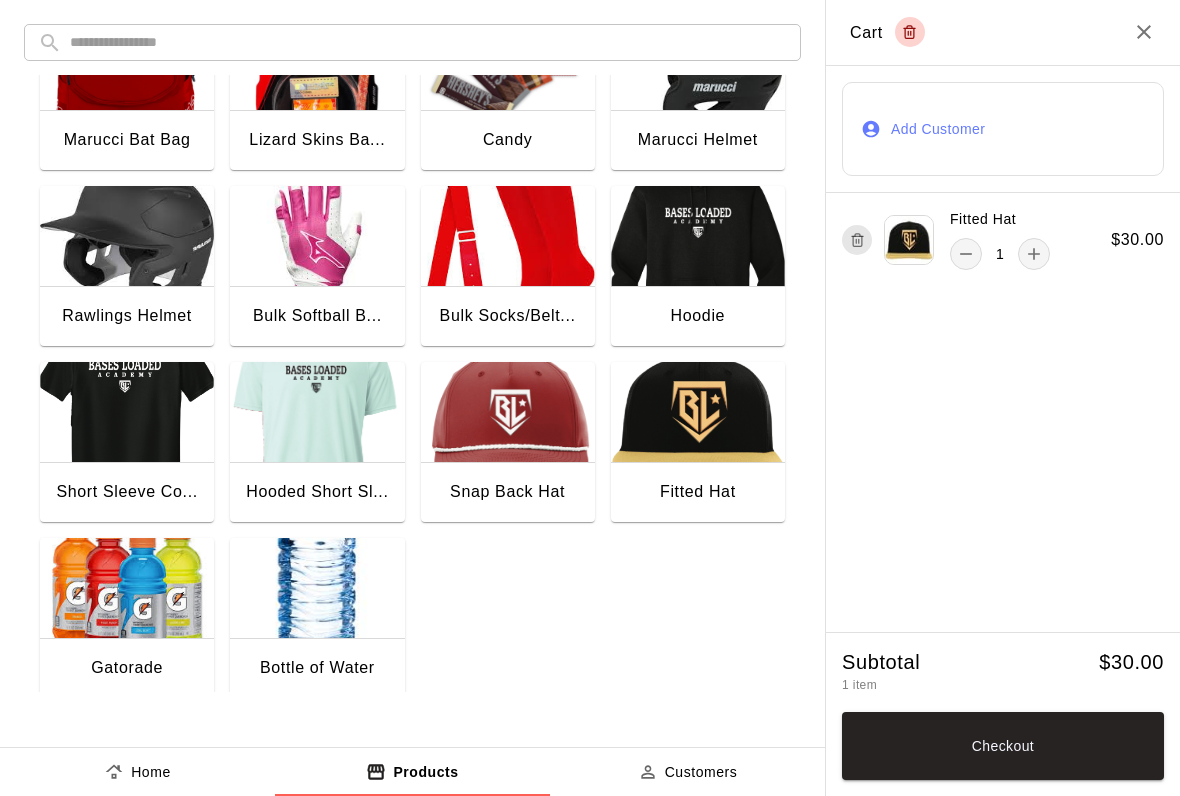 click 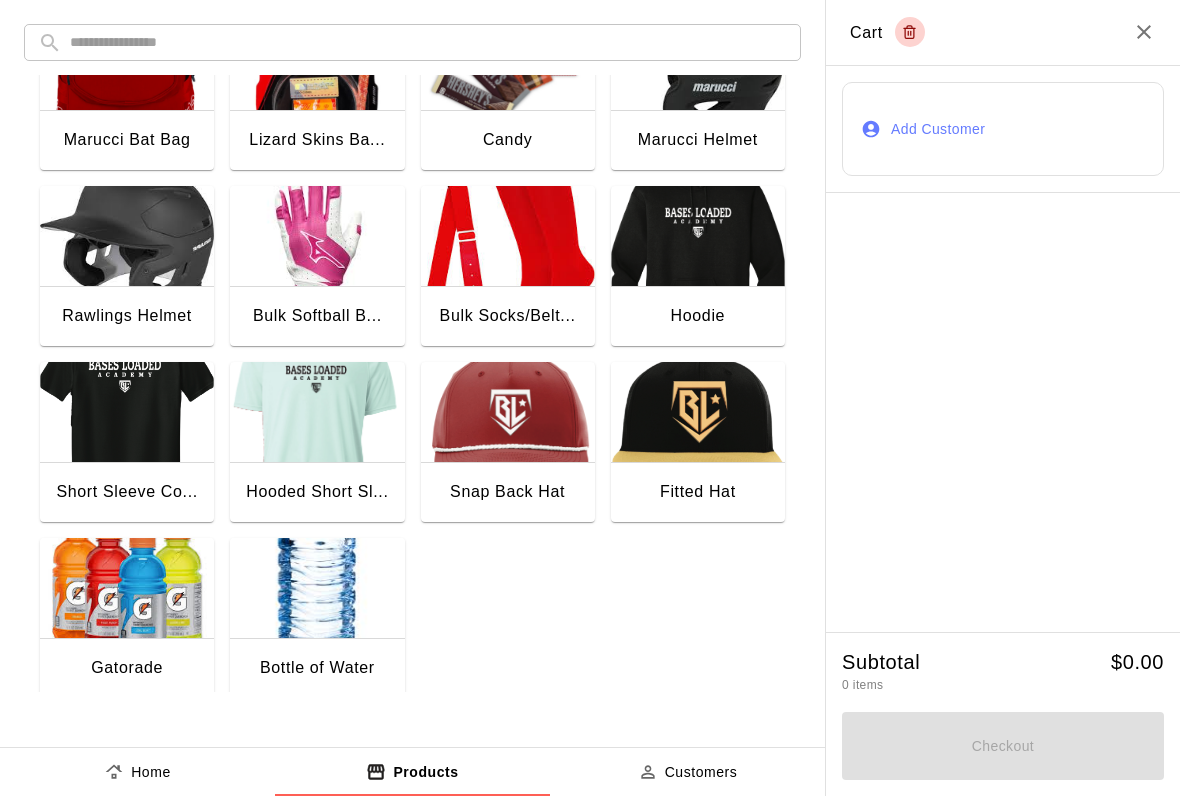 click at bounding box center (508, 412) 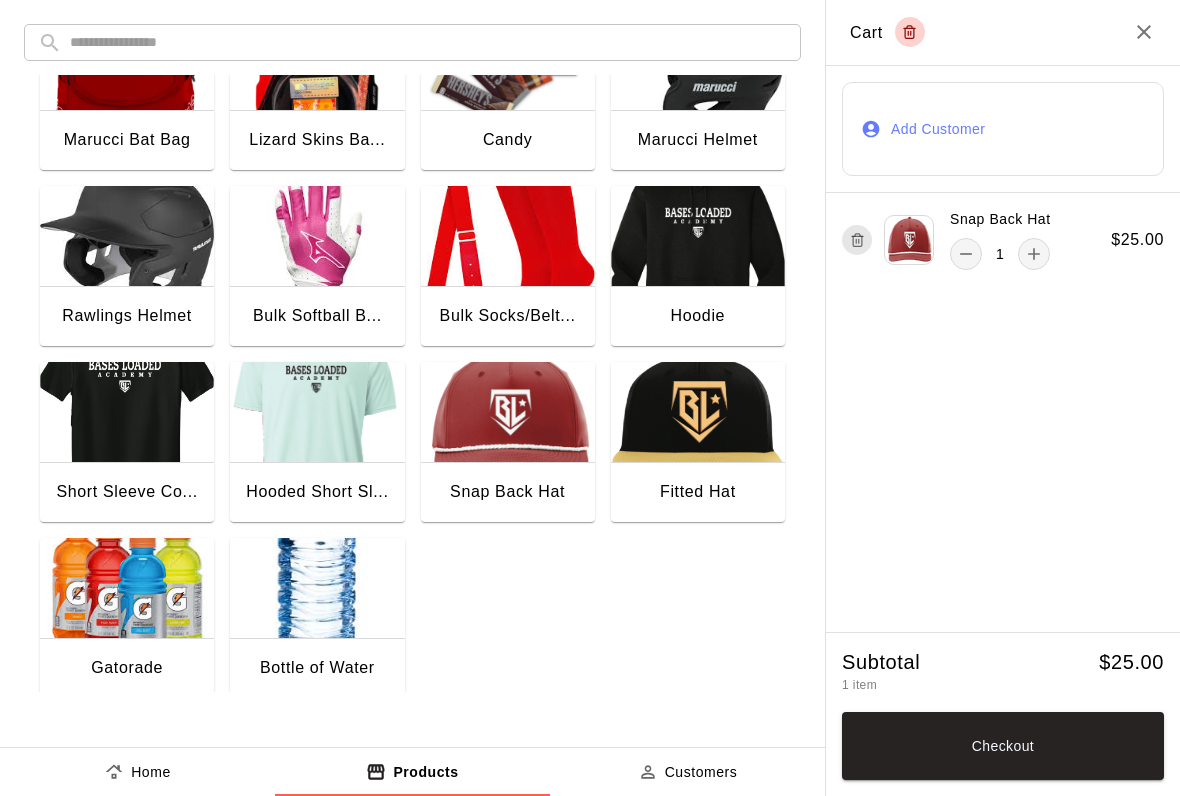 click at bounding box center (966, 254) 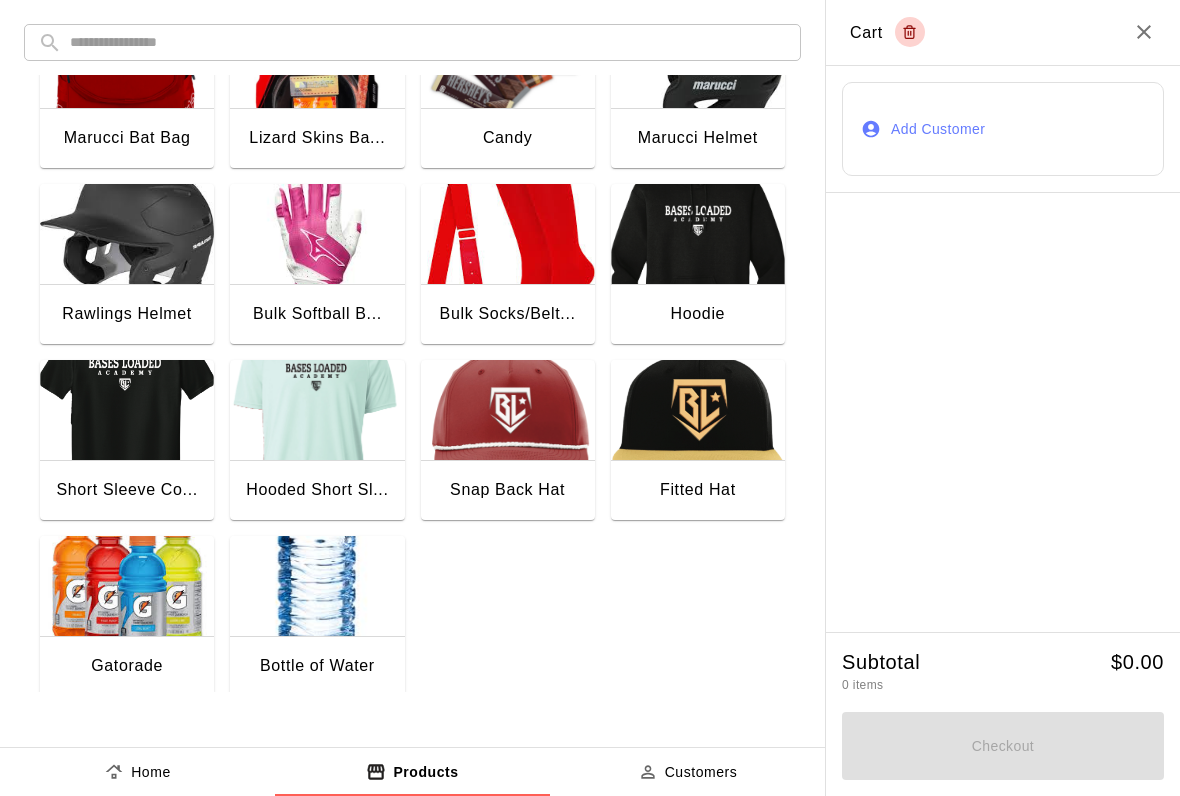scroll, scrollTop: 257, scrollLeft: 0, axis: vertical 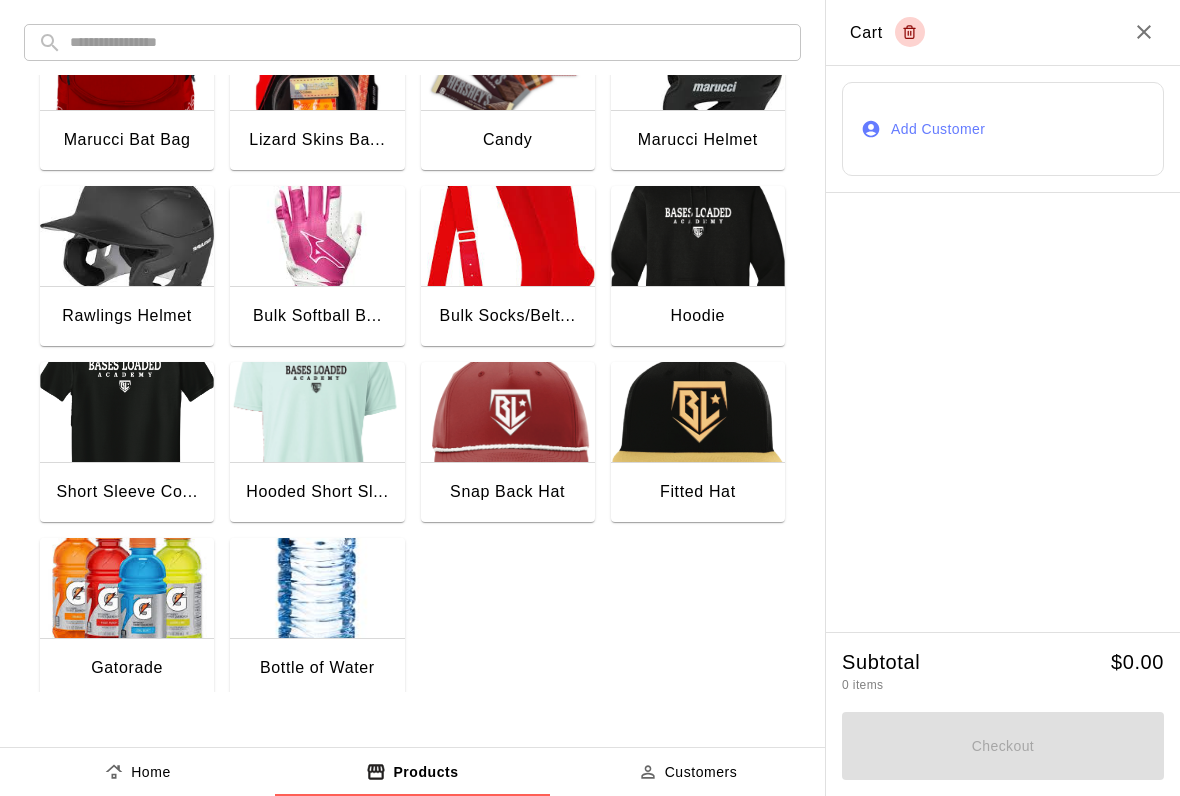 click at bounding box center (127, 588) 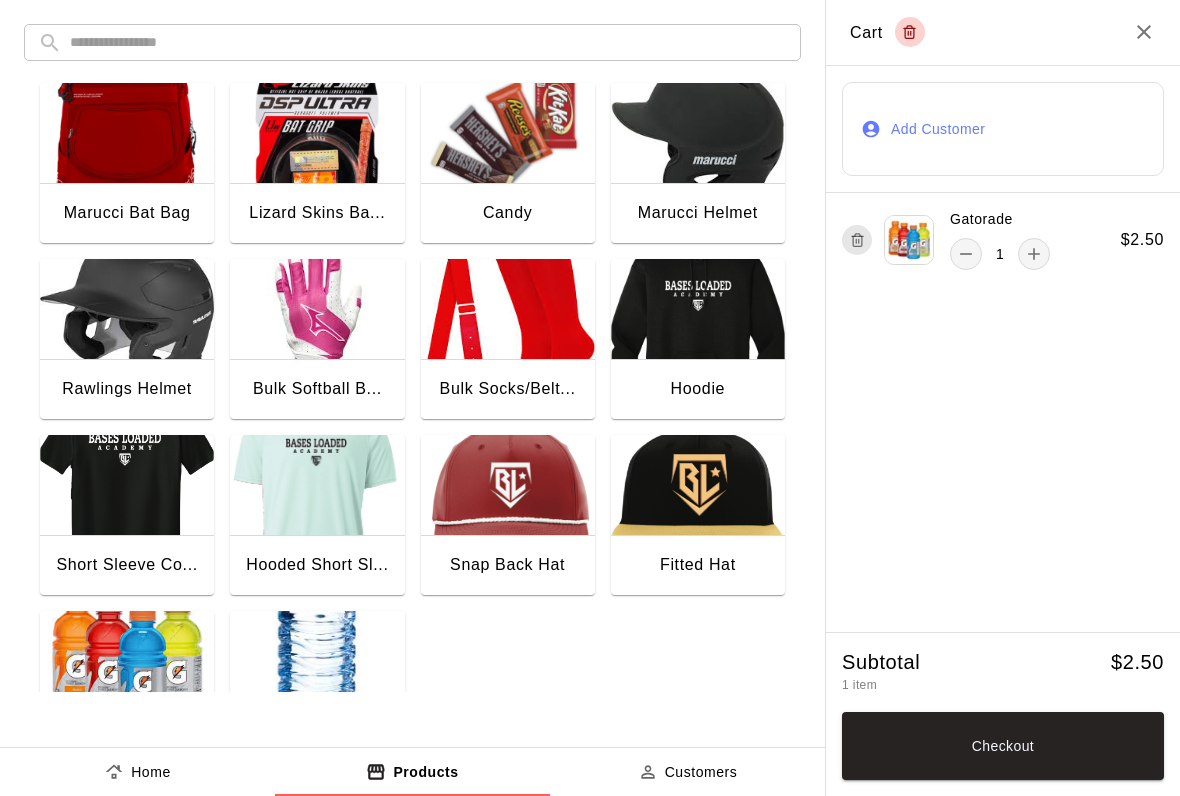 scroll, scrollTop: 153, scrollLeft: 0, axis: vertical 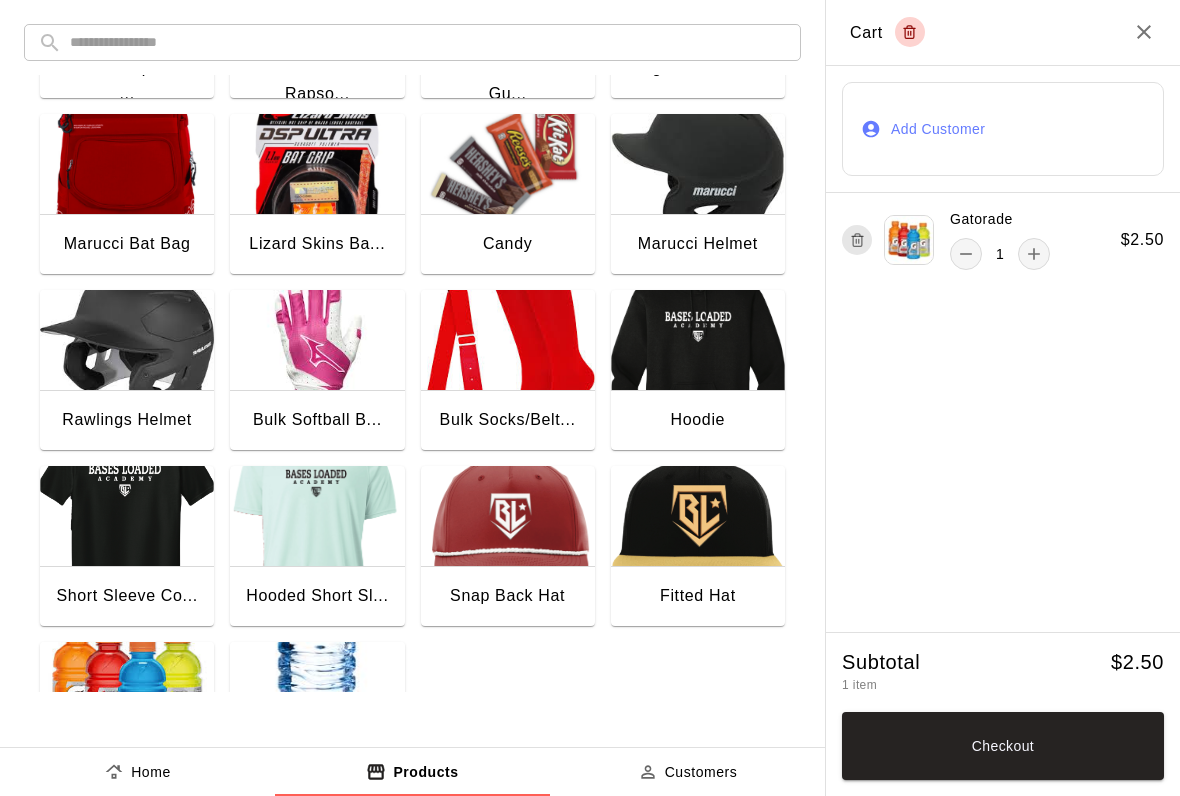 click at bounding box center [508, 164] 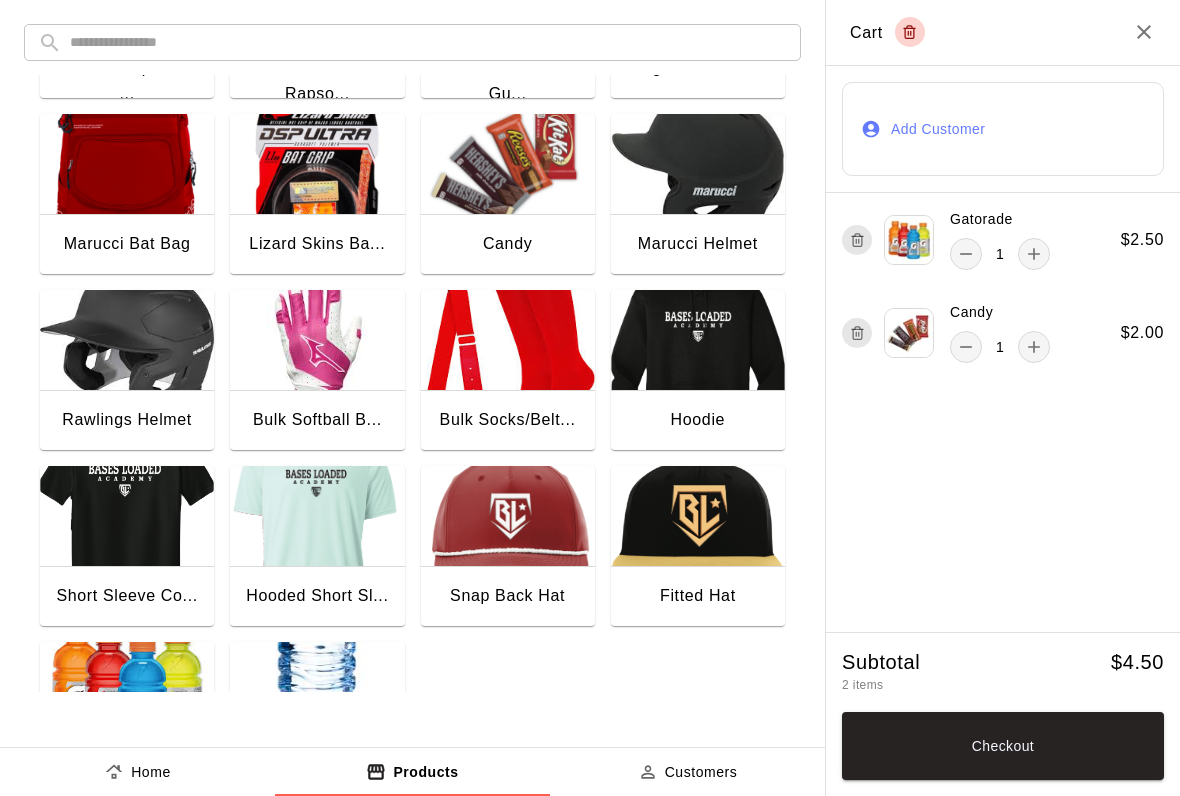 click on "Checkout" at bounding box center (1003, 746) 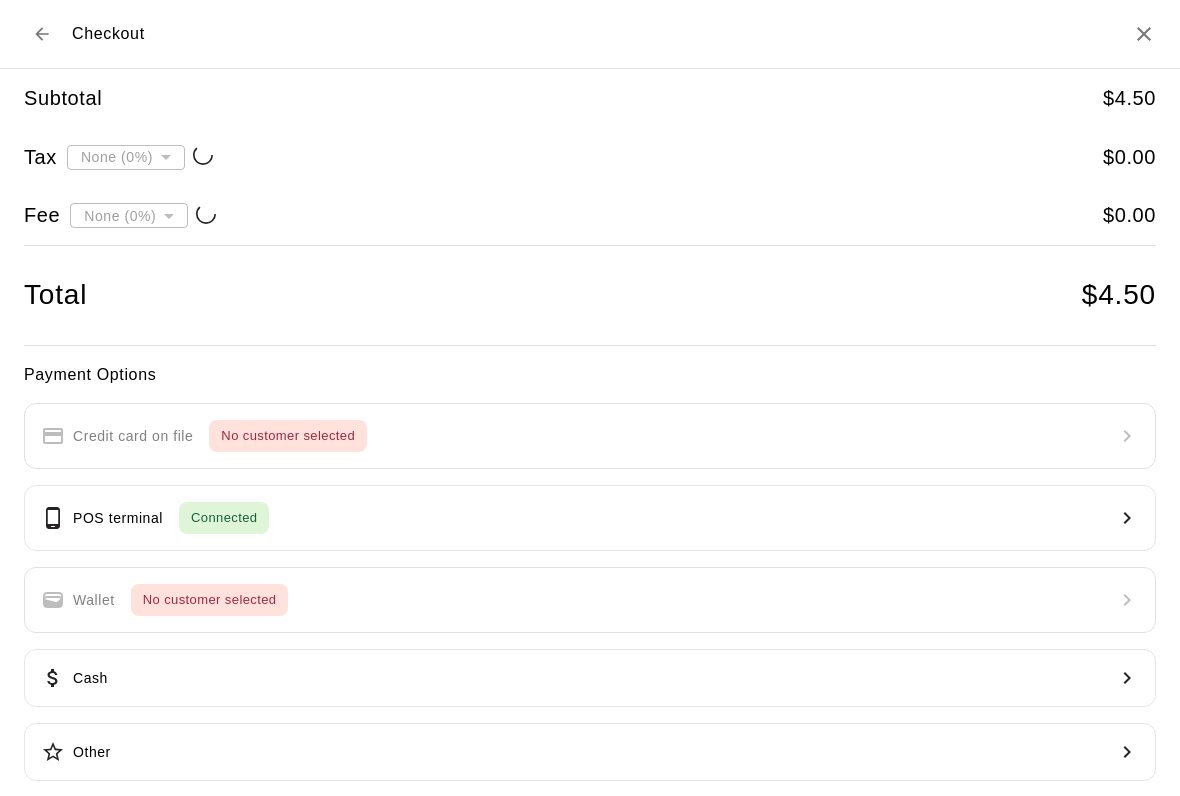 type on "**********" 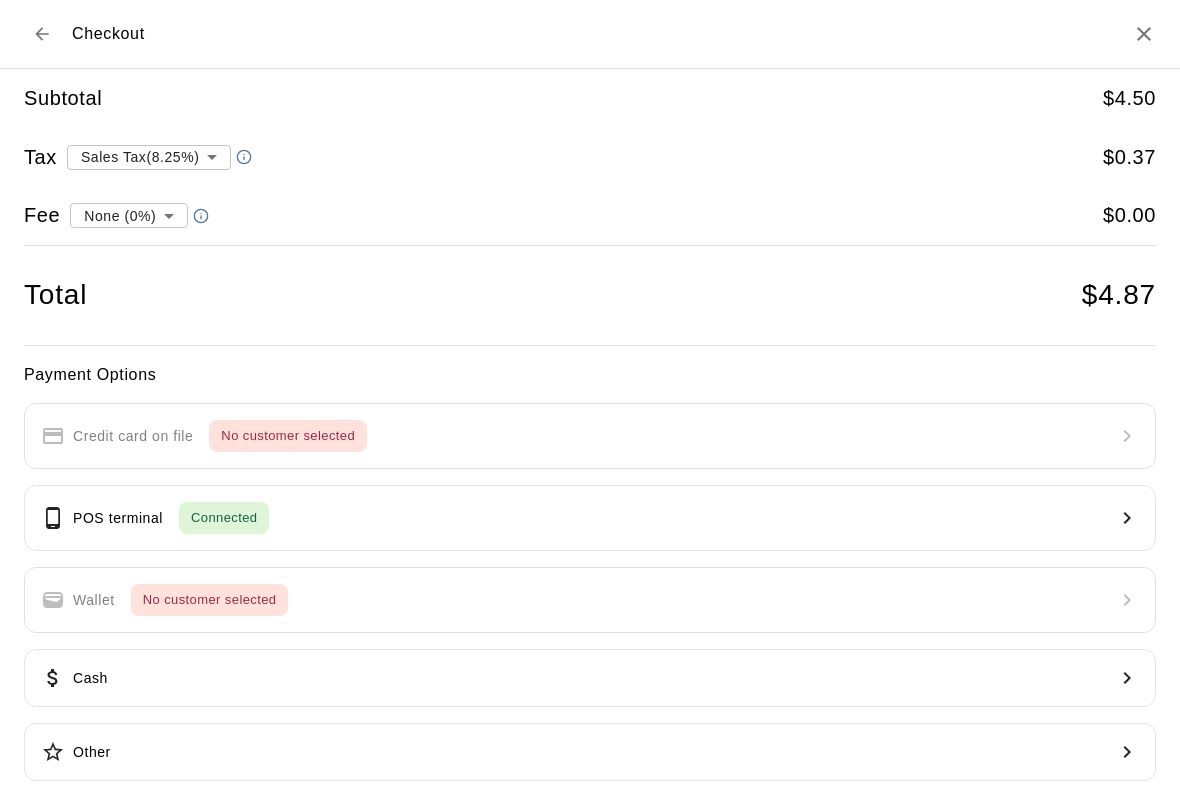 click on "POS terminal Connected" at bounding box center (590, 518) 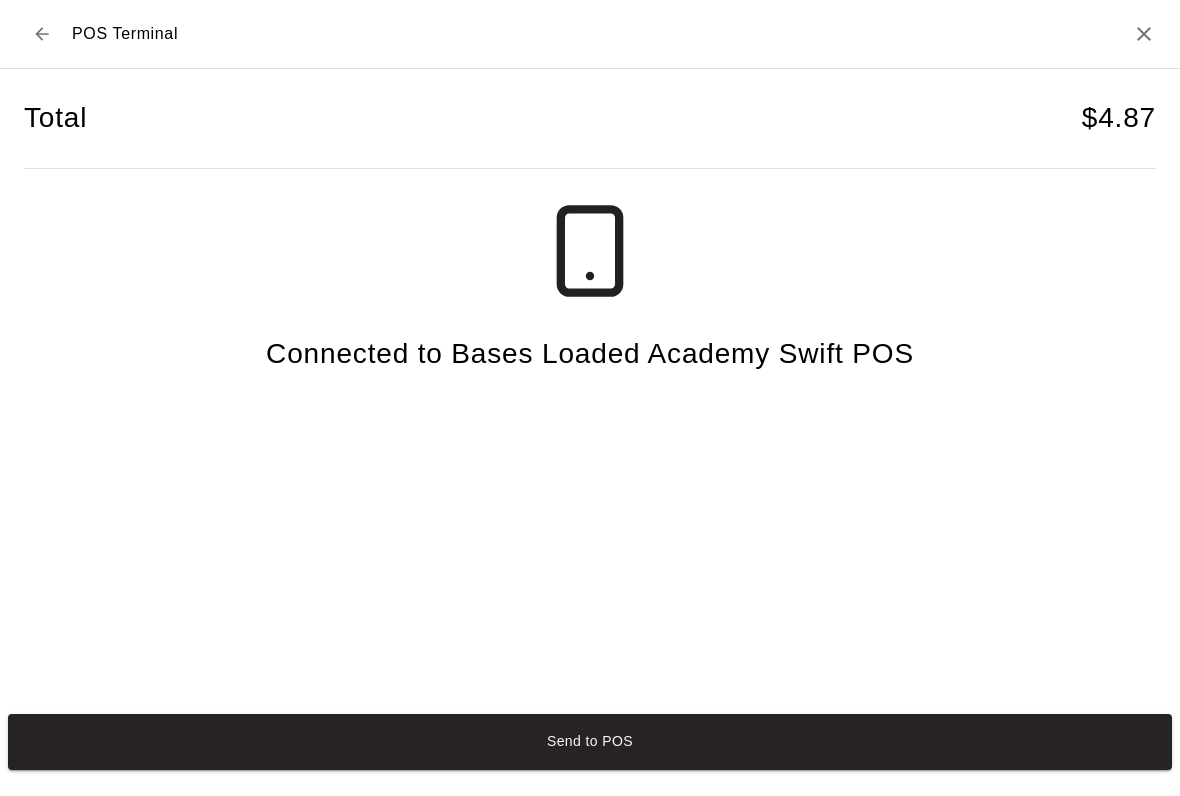 click on "Send to POS" at bounding box center [590, 742] 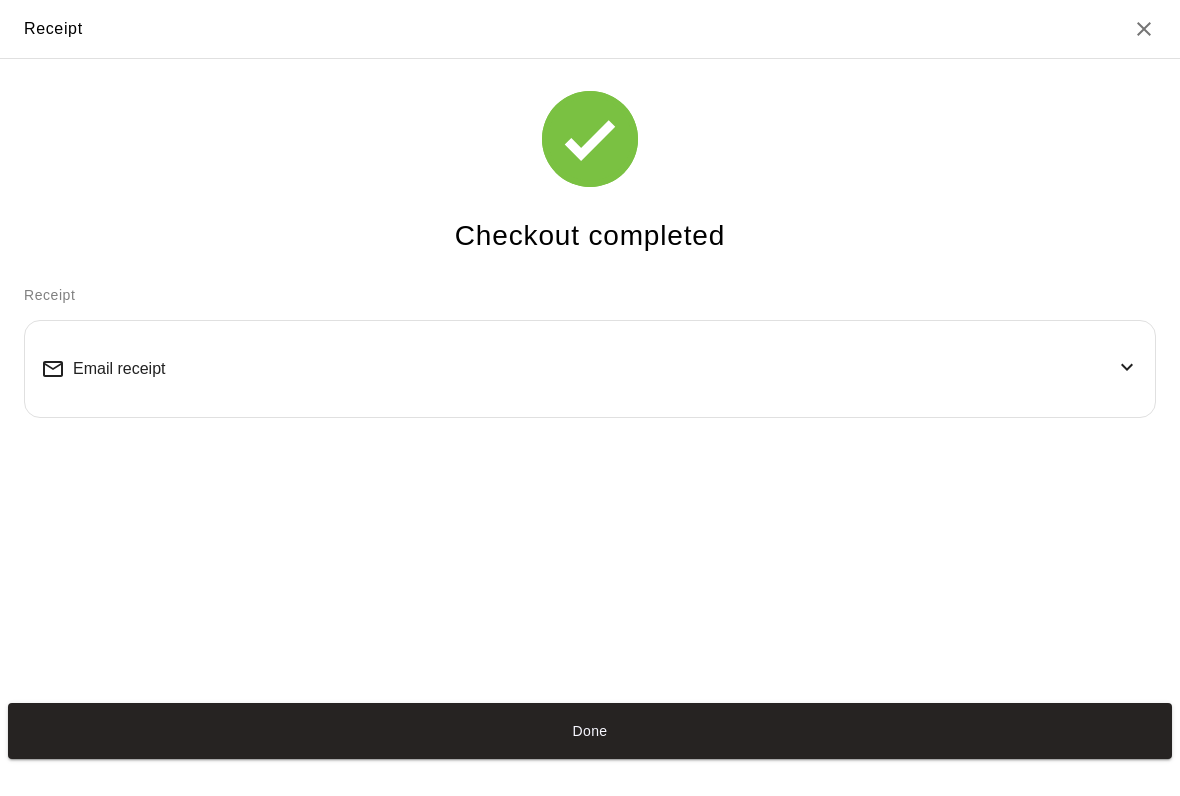 click on "Done" at bounding box center (590, 731) 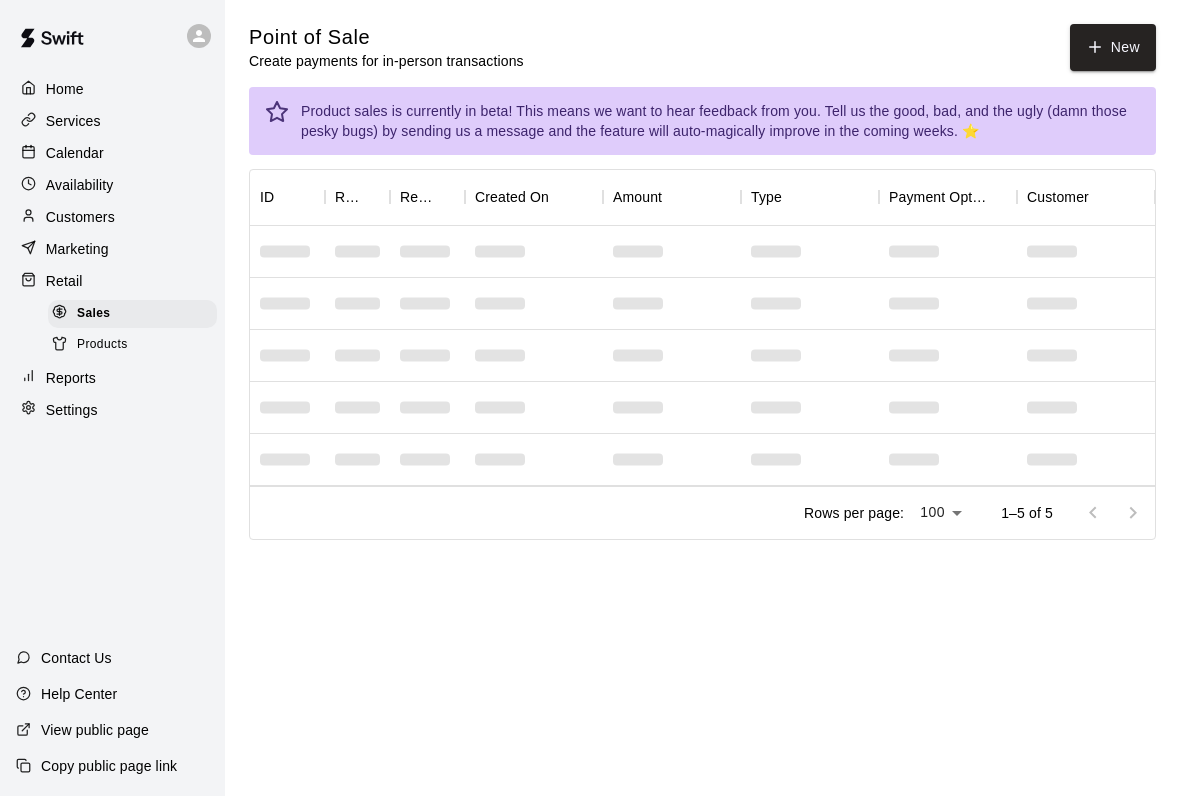click on "New" at bounding box center (1113, 47) 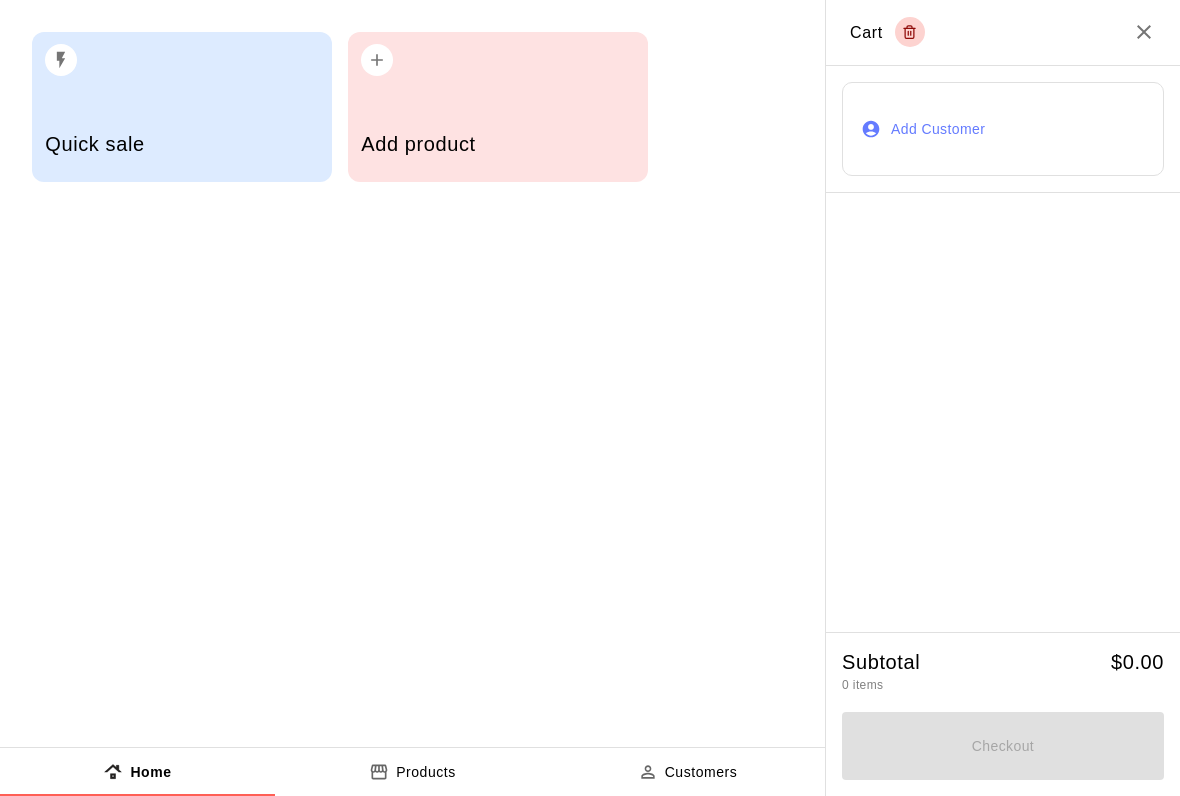 click on "Add product" at bounding box center (498, 107) 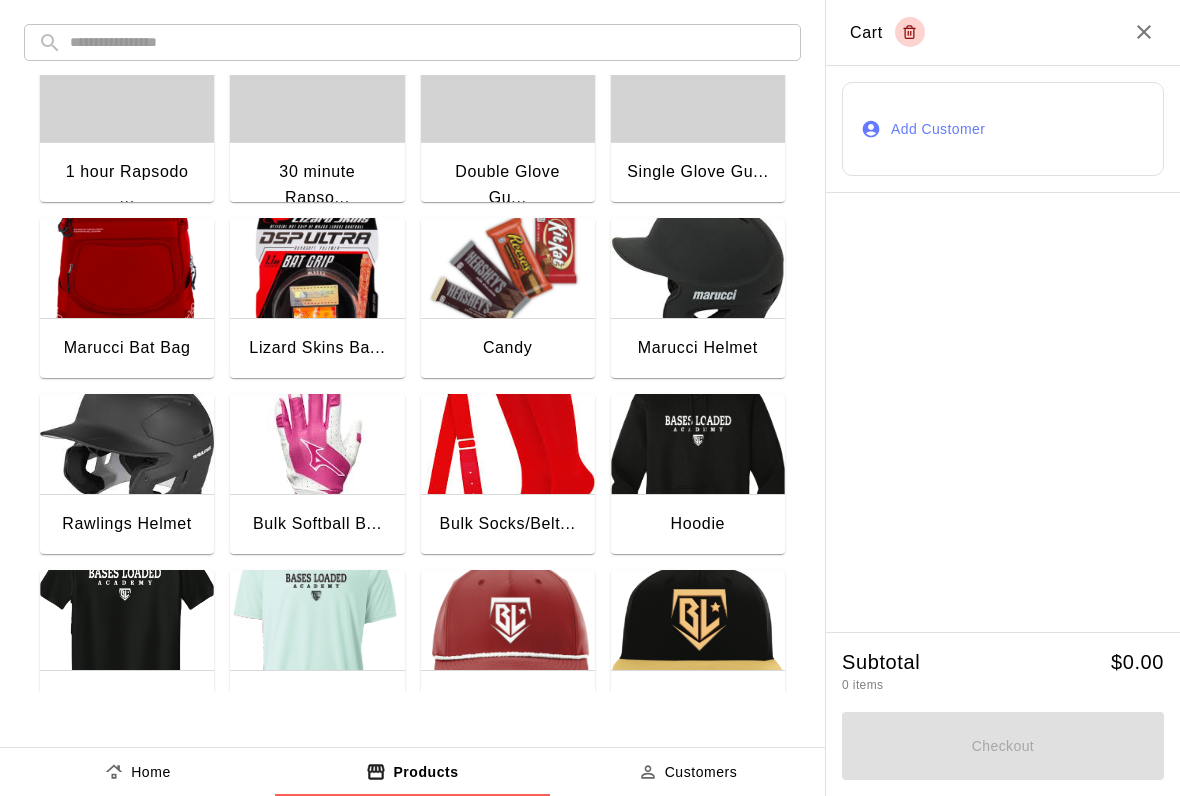 click at bounding box center [508, 268] 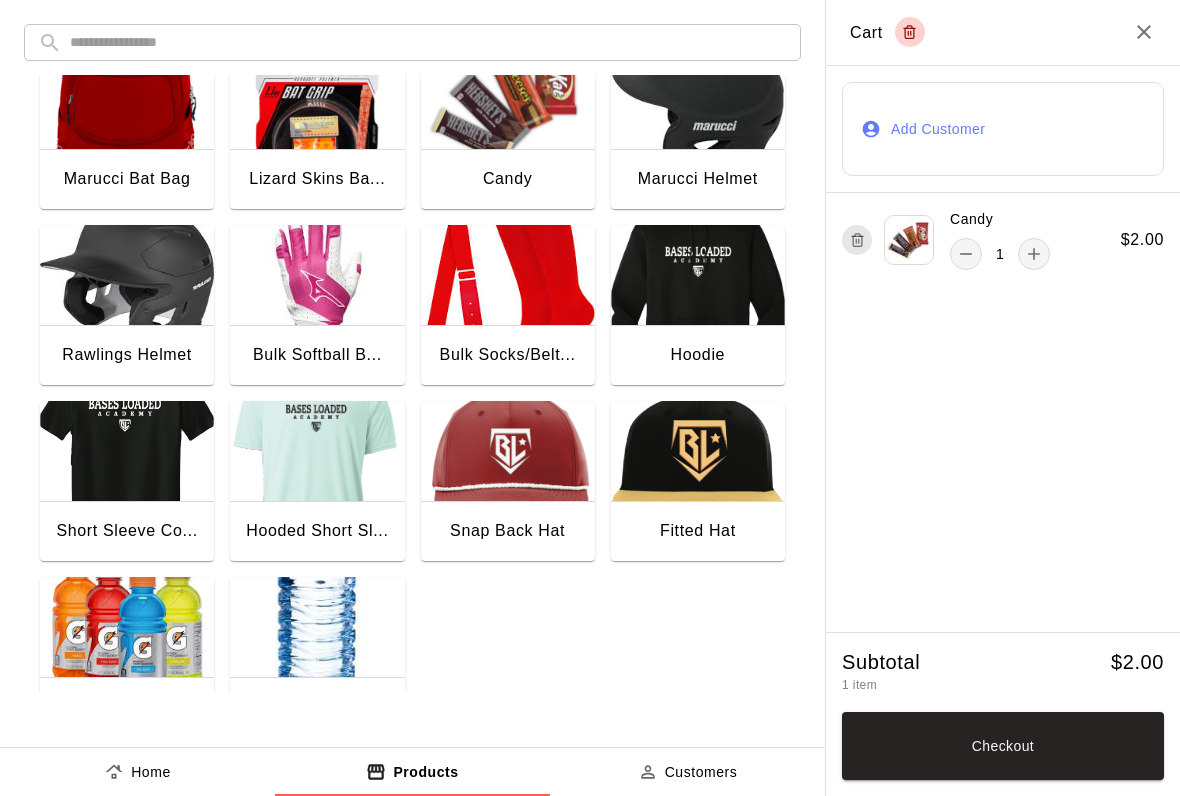 scroll, scrollTop: 233, scrollLeft: 0, axis: vertical 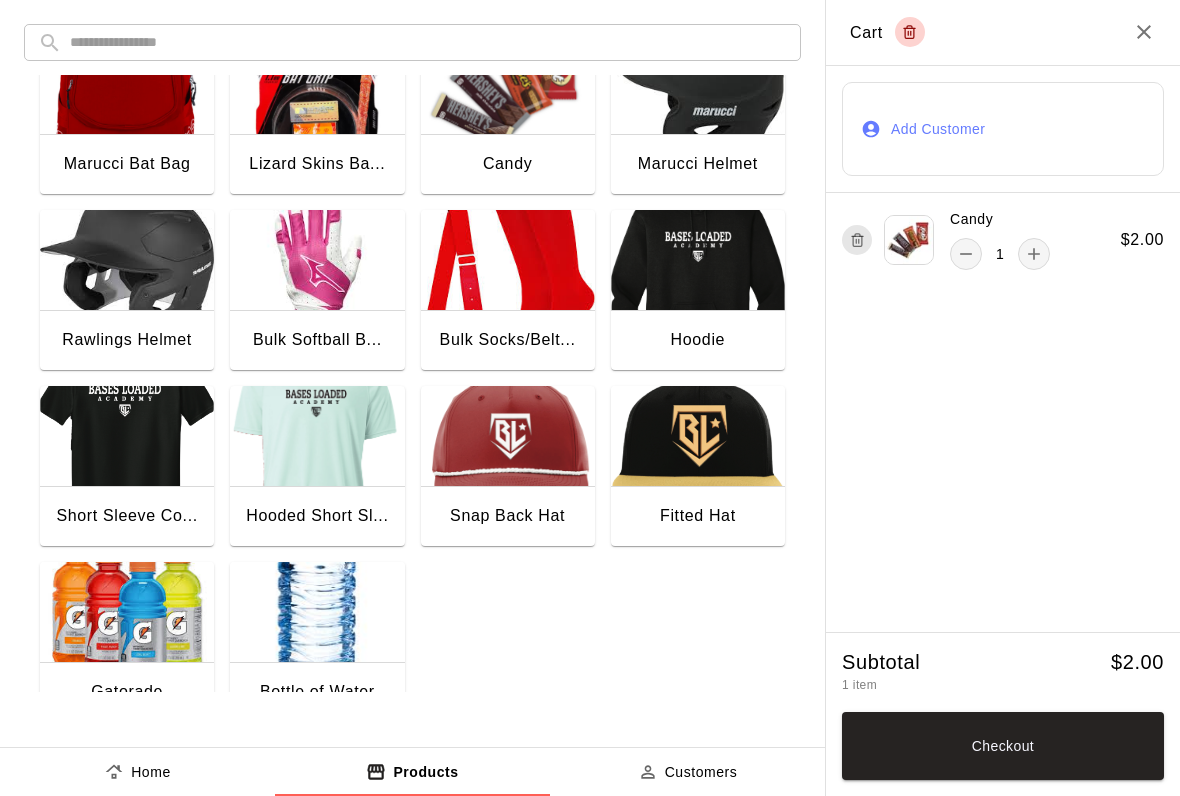 click at bounding box center [127, 612] 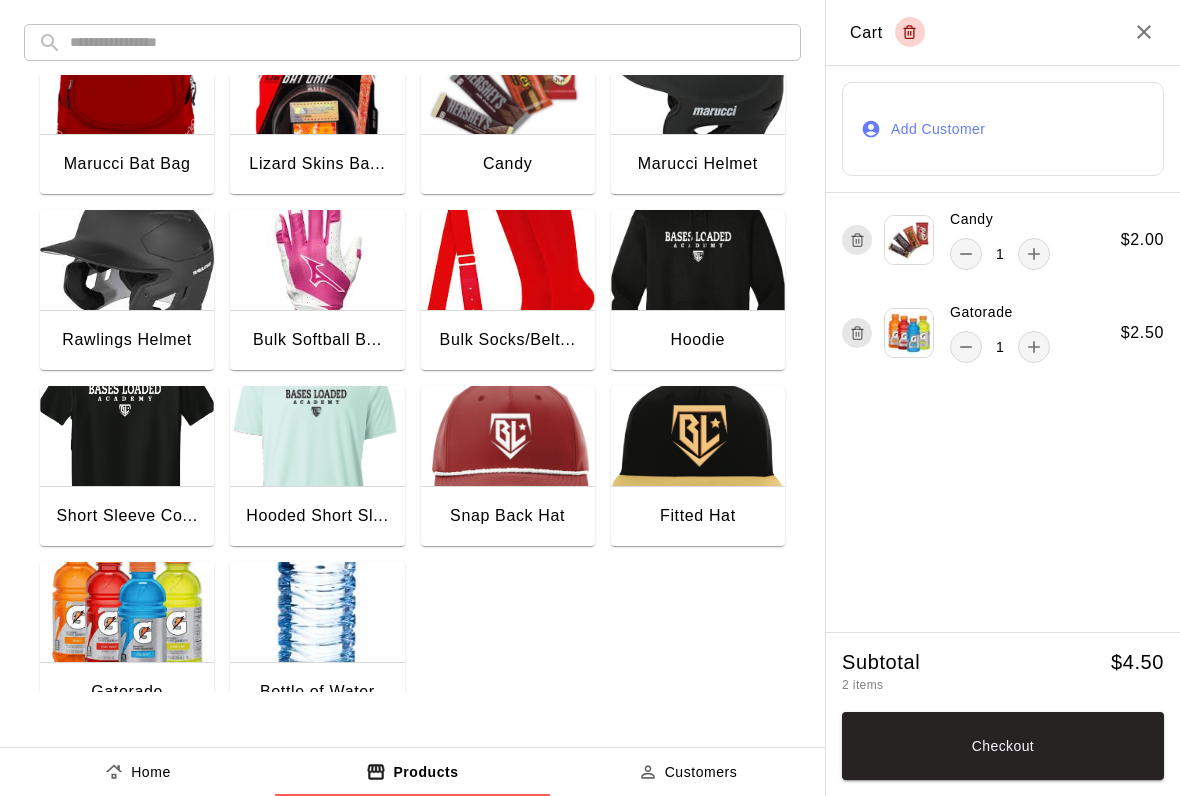 click on "Checkout" at bounding box center [1003, 746] 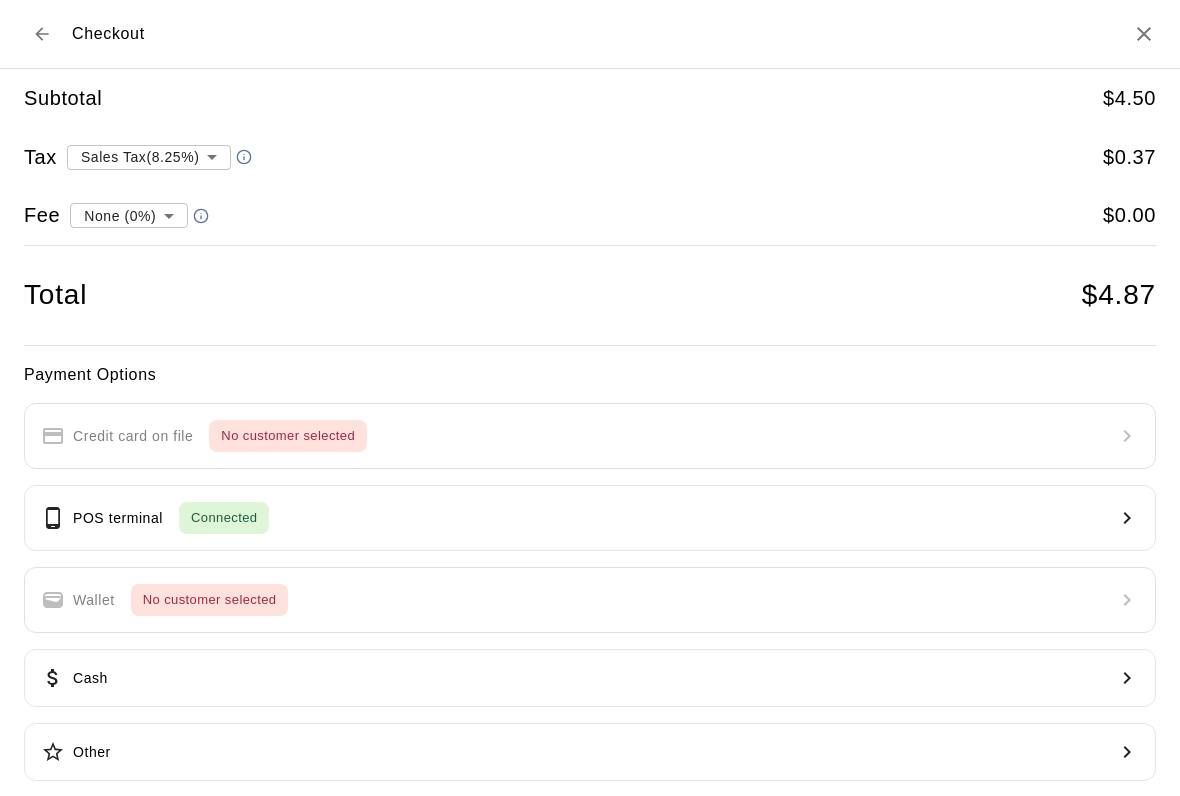 click on "POS terminal Connected" at bounding box center [590, 518] 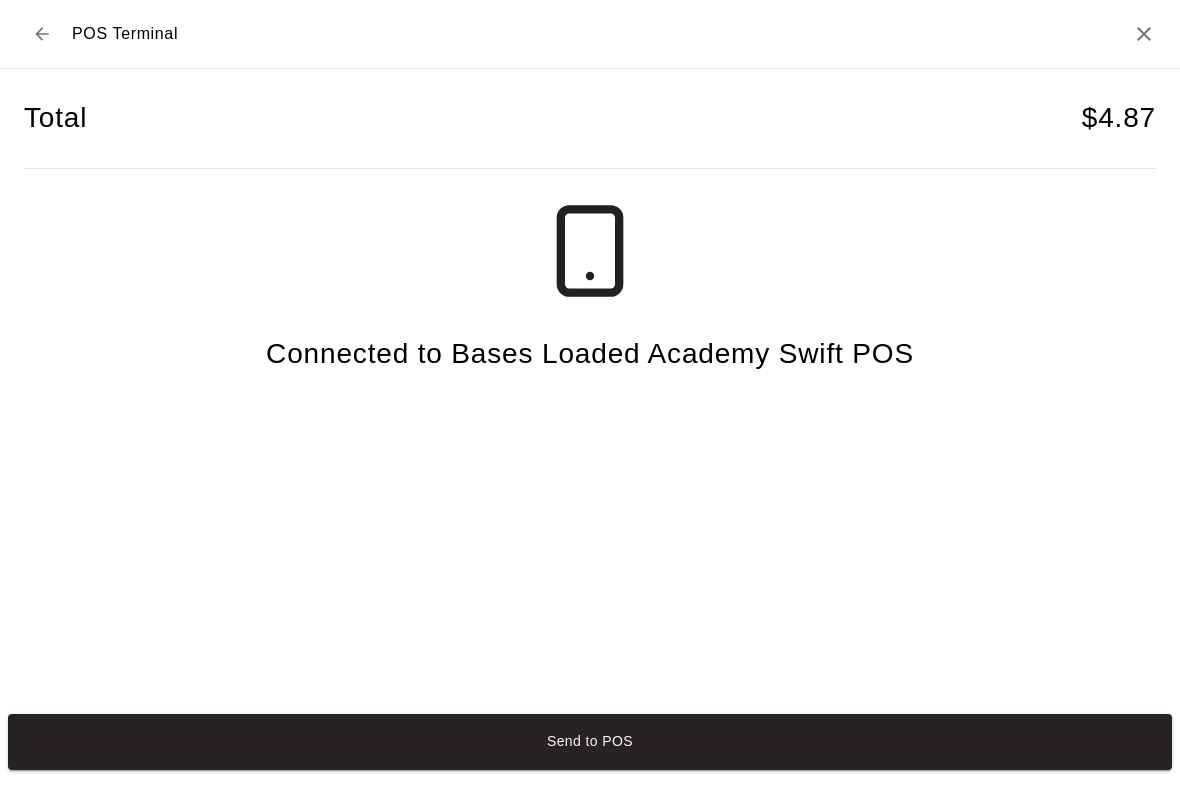 click on "Send to POS" at bounding box center (590, 742) 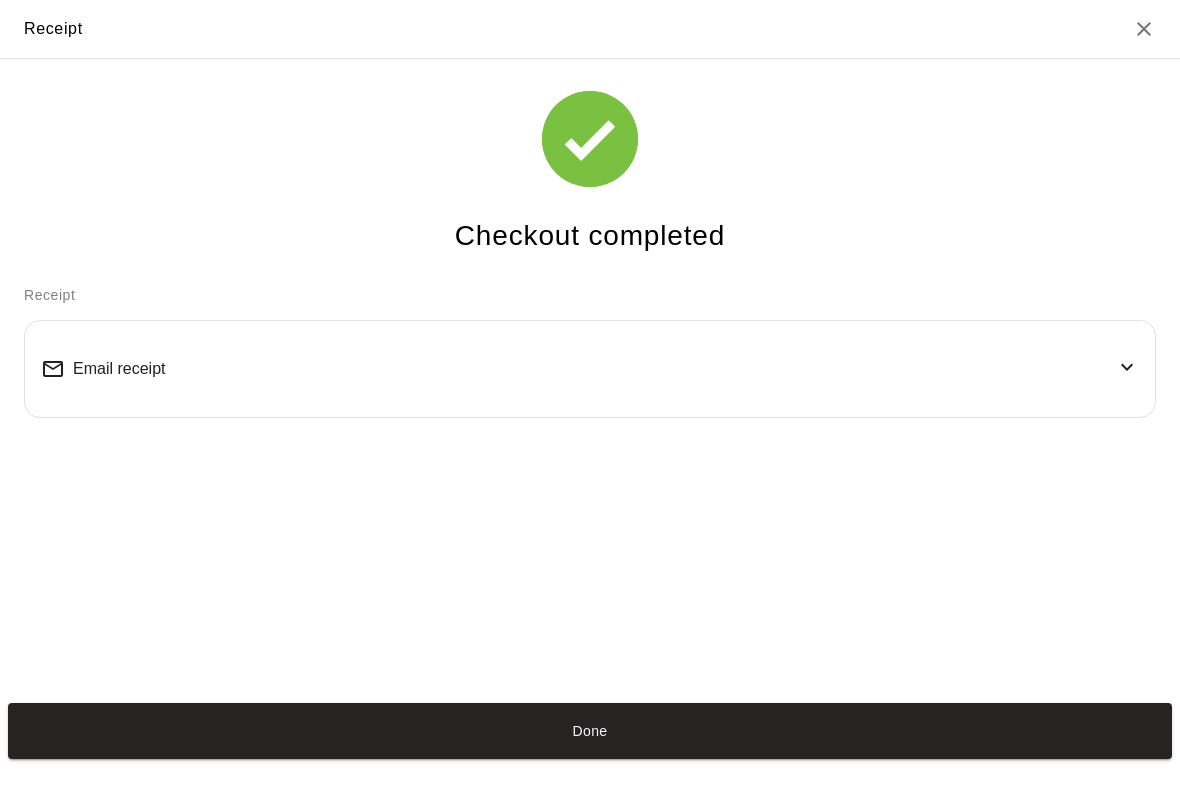 click on "Done" at bounding box center [590, 731] 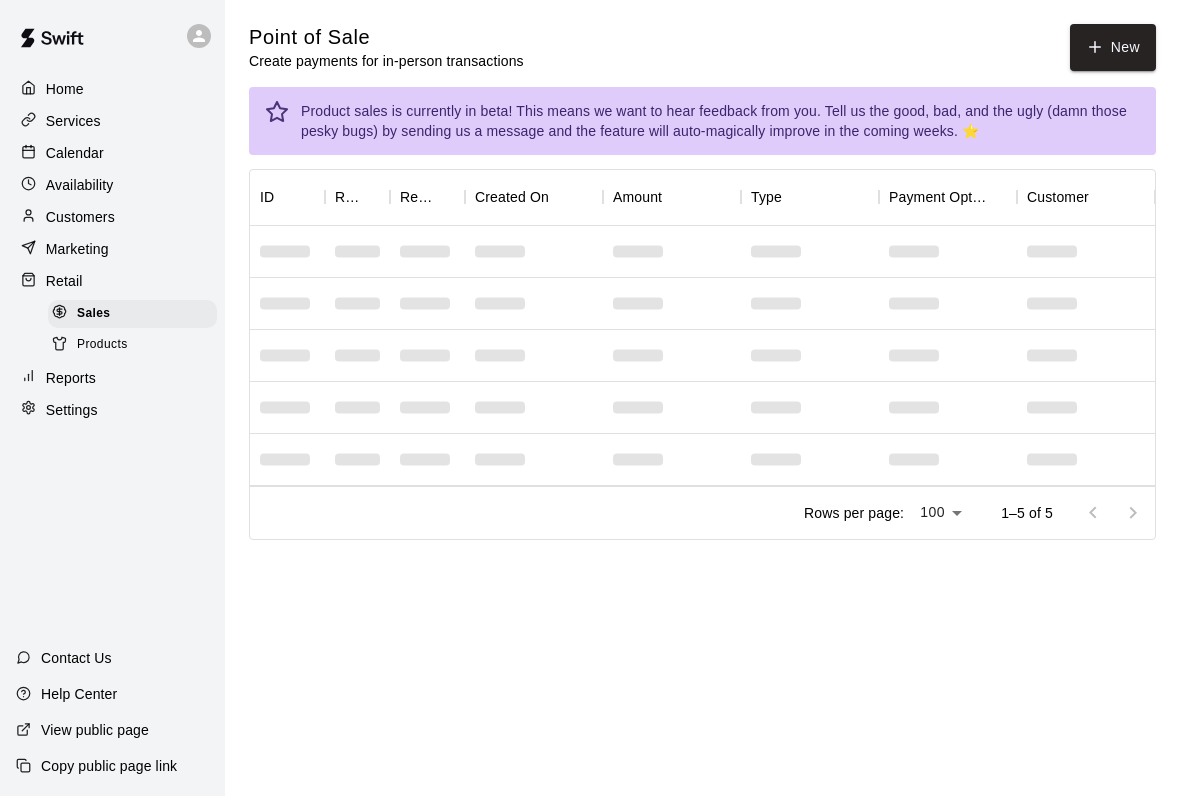 click on "New" at bounding box center [1113, 47] 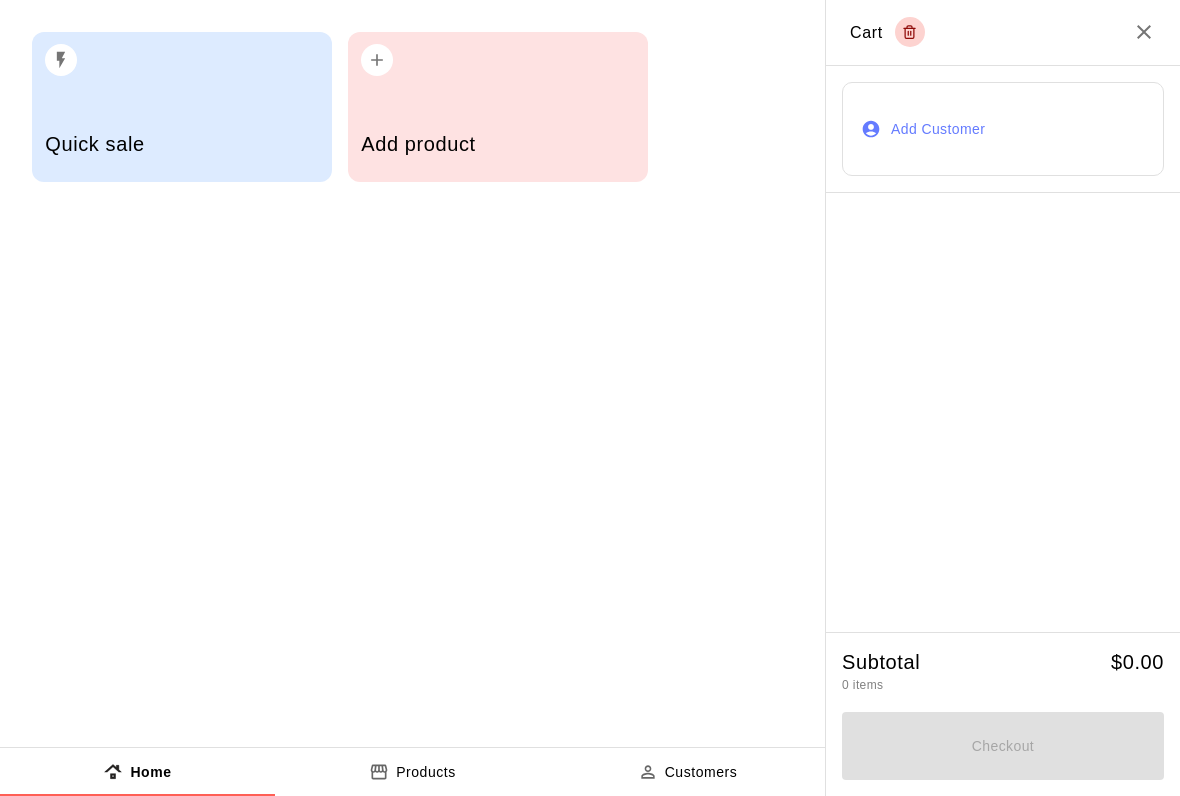 click on "Add product" at bounding box center (498, 107) 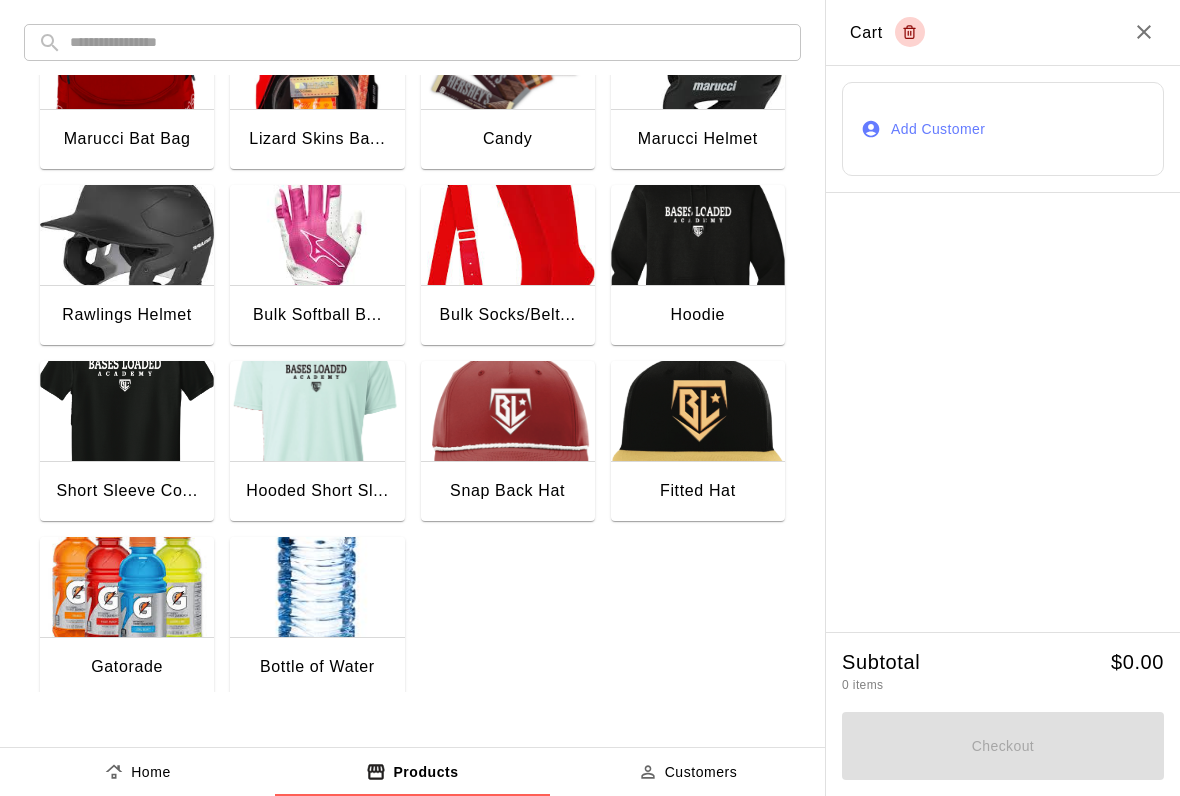 scroll, scrollTop: 257, scrollLeft: 0, axis: vertical 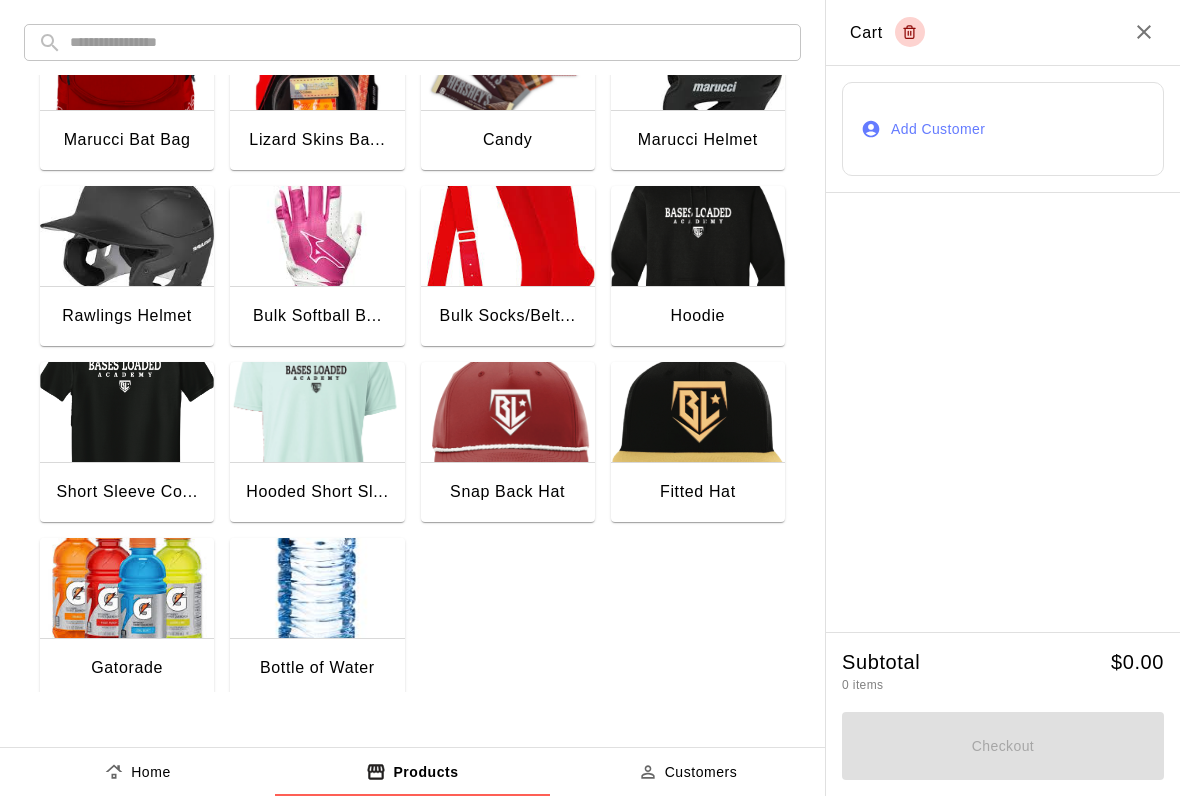 click at bounding box center (127, 588) 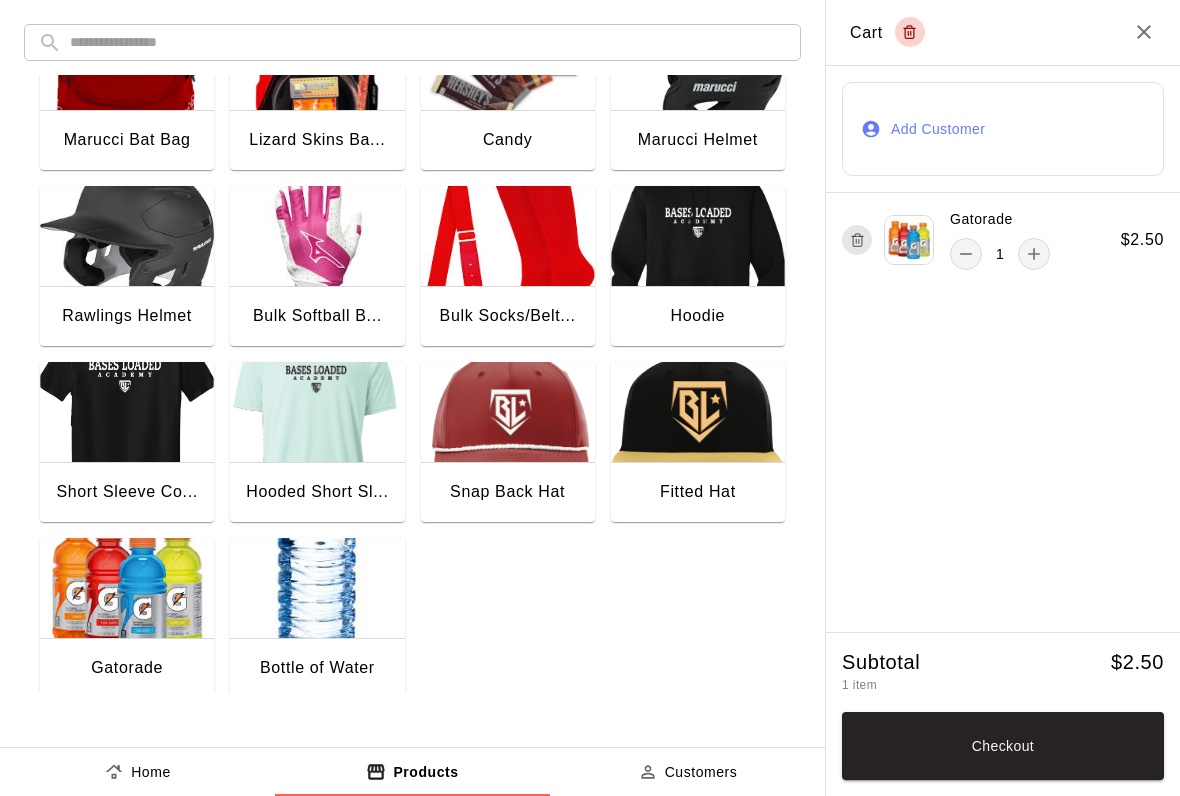 click on "Gatorade" at bounding box center [127, 670] 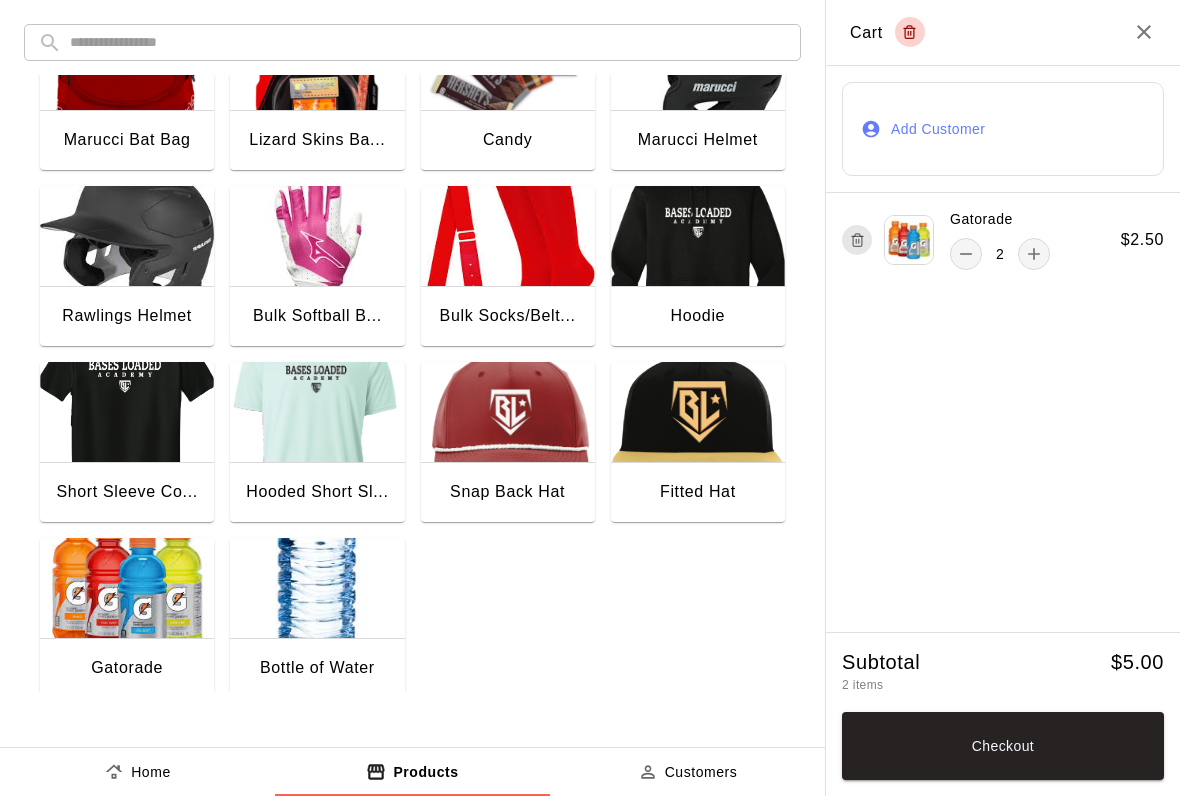 click at bounding box center (317, 588) 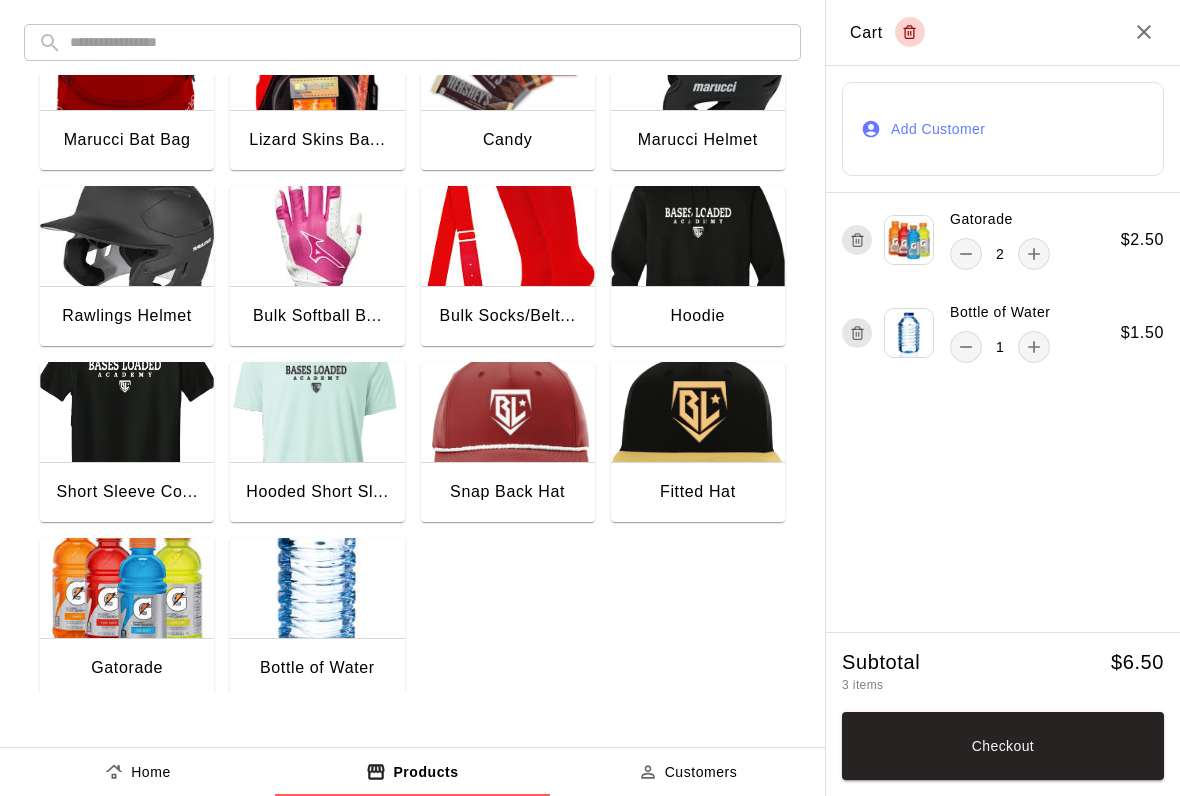 click on "Checkout" at bounding box center (1003, 746) 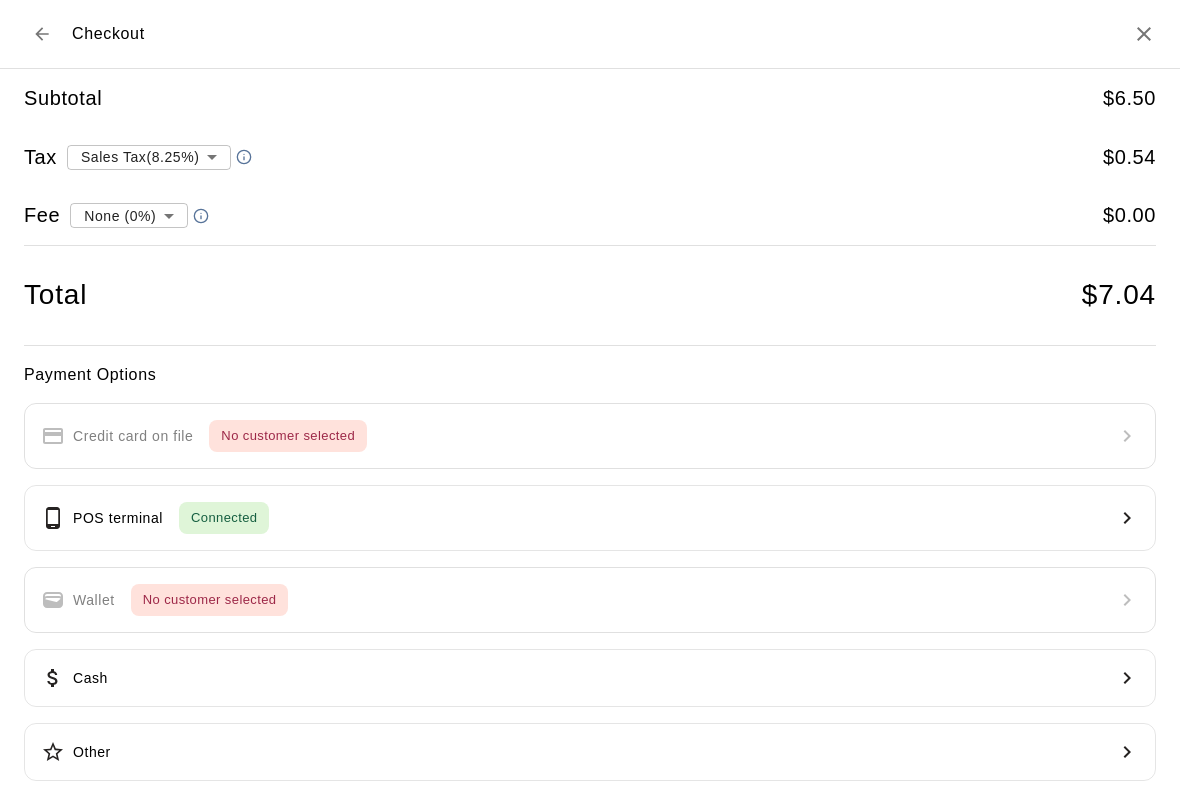 click on "POS terminal Connected" at bounding box center [590, 518] 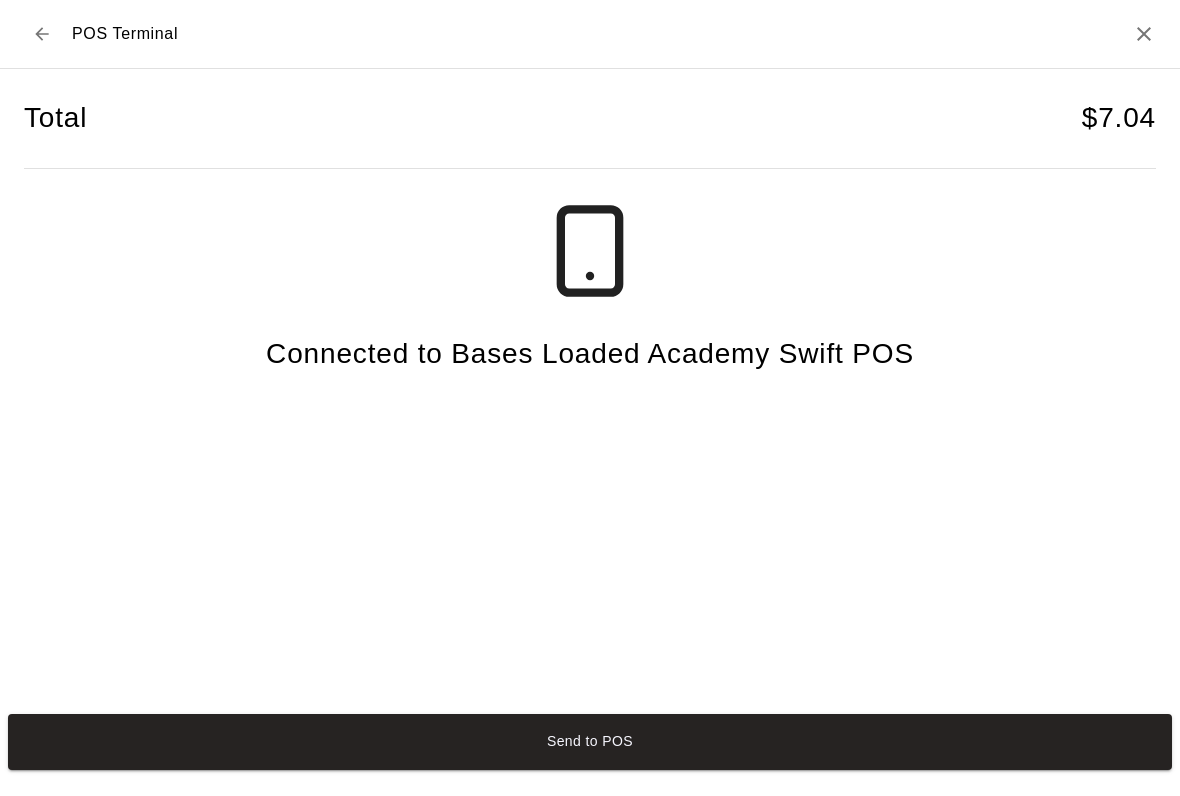 click on "Send to POS" at bounding box center [590, 742] 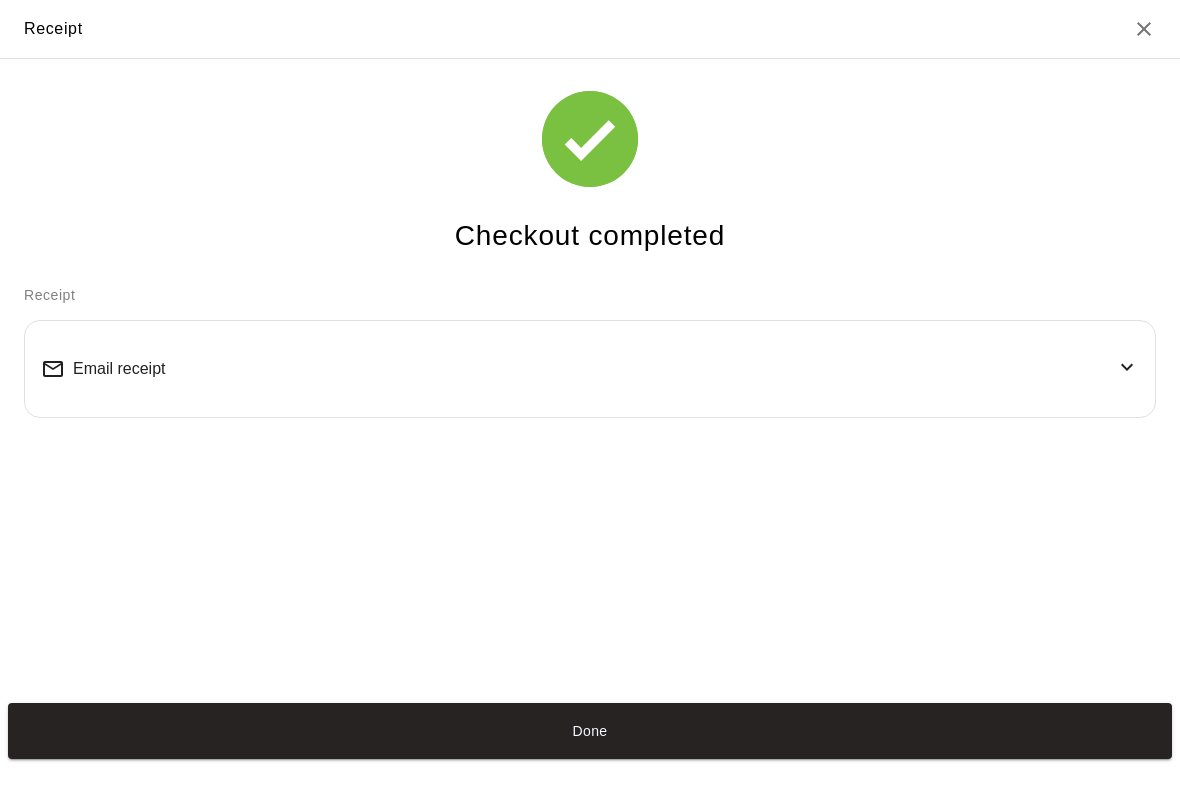 click on "Done" at bounding box center [590, 731] 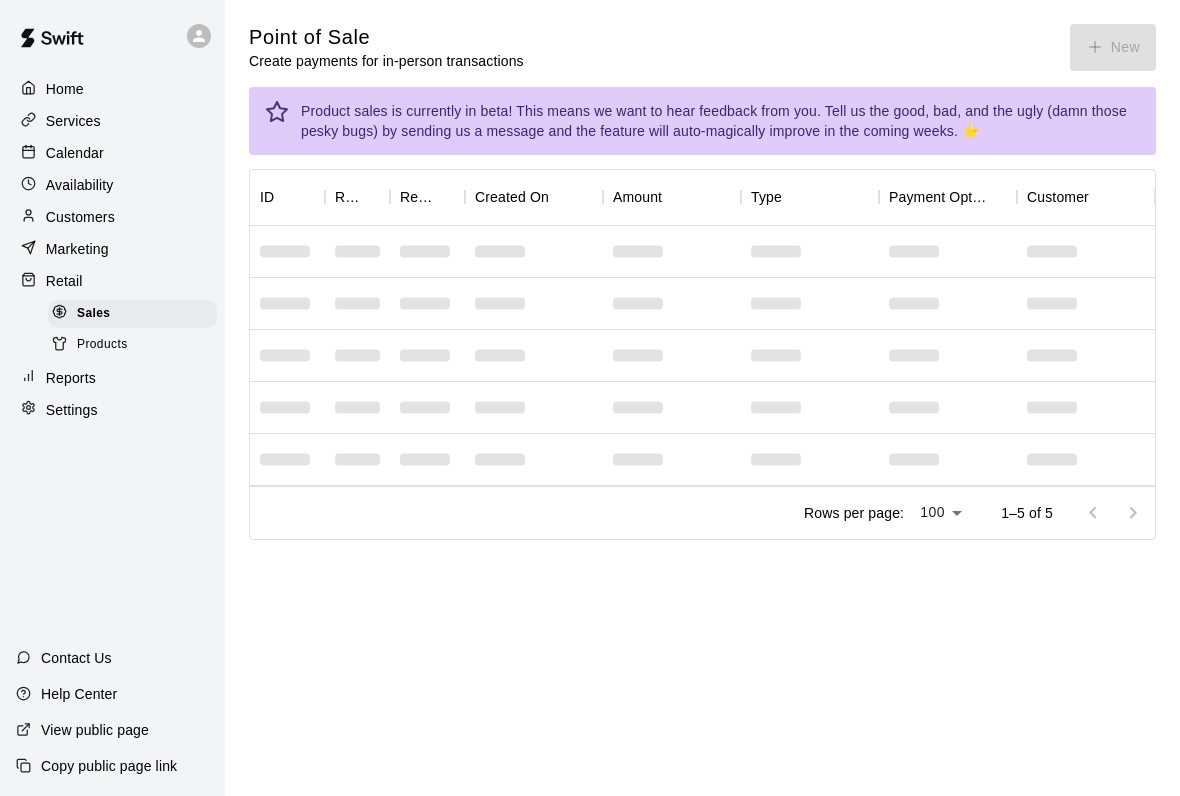 click at bounding box center [52, 38] 